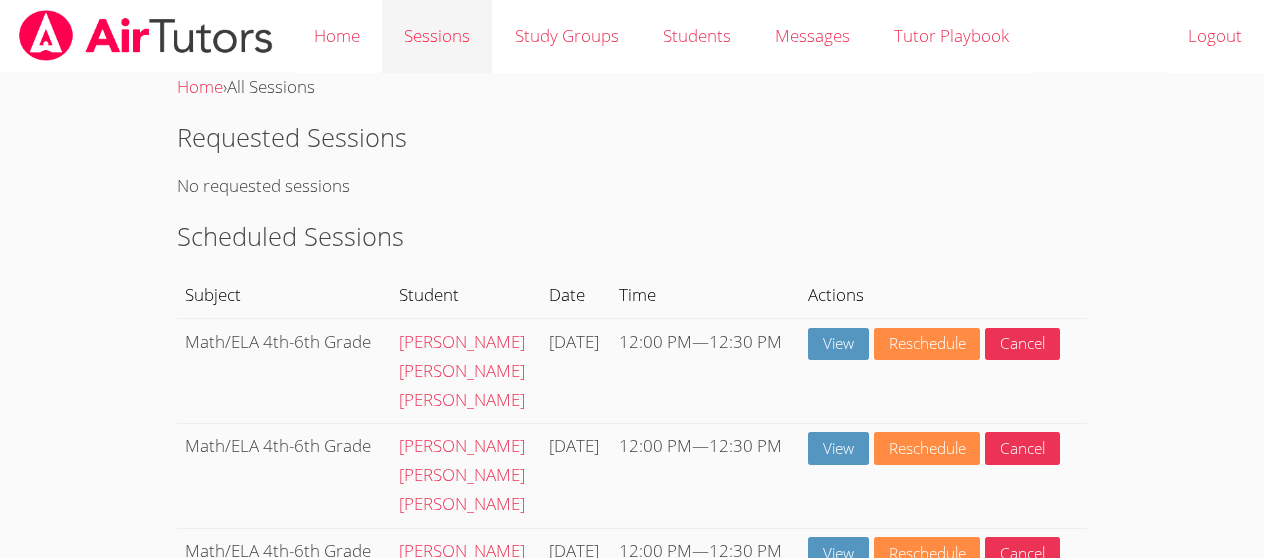 scroll, scrollTop: 0, scrollLeft: 0, axis: both 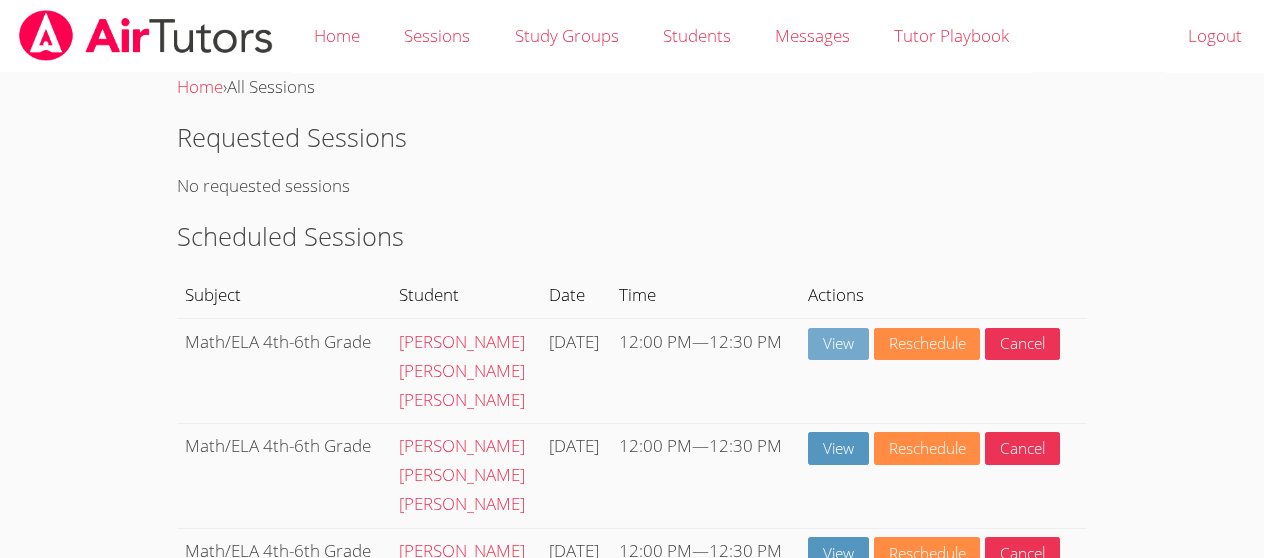 click on "View" at bounding box center (838, 344) 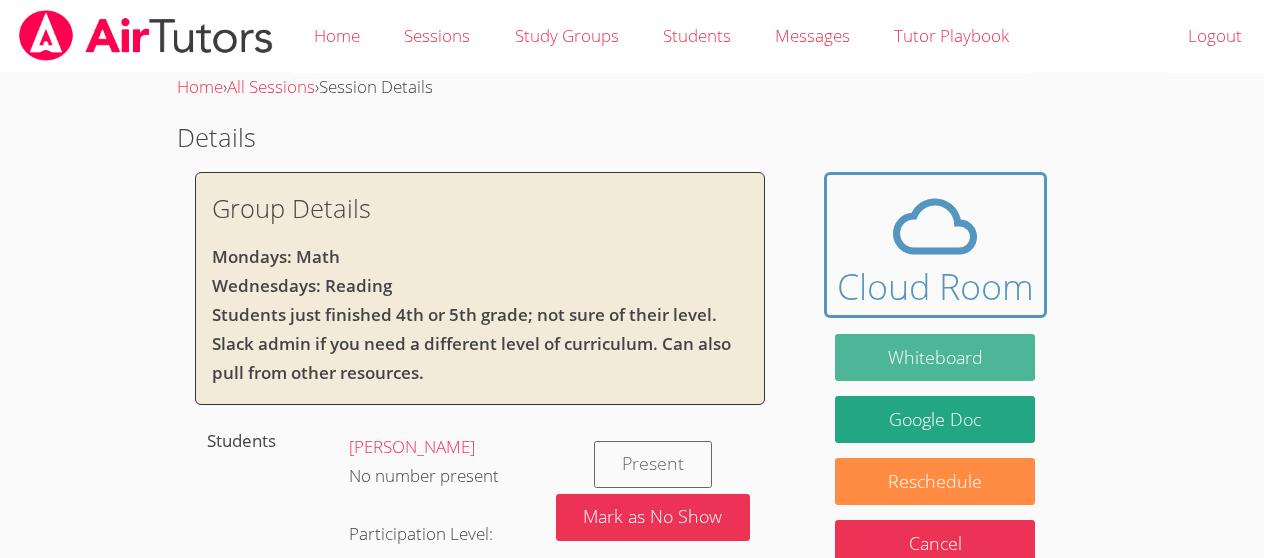 click on "Whiteboard" at bounding box center (935, 357) 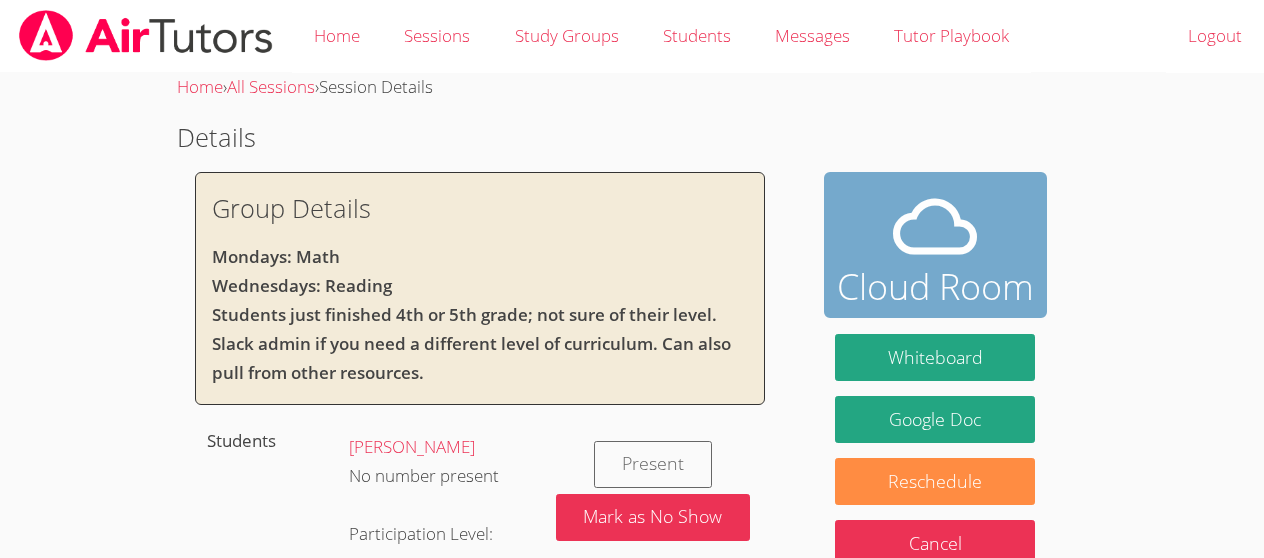 click on "Cloud Room" at bounding box center (935, 287) 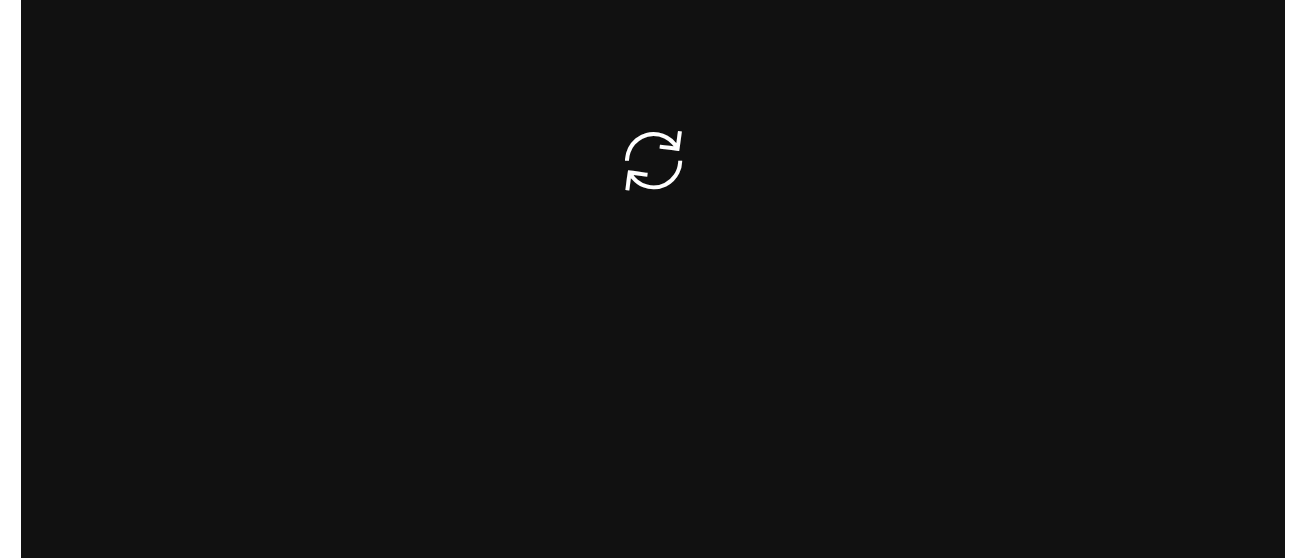 scroll, scrollTop: 0, scrollLeft: 0, axis: both 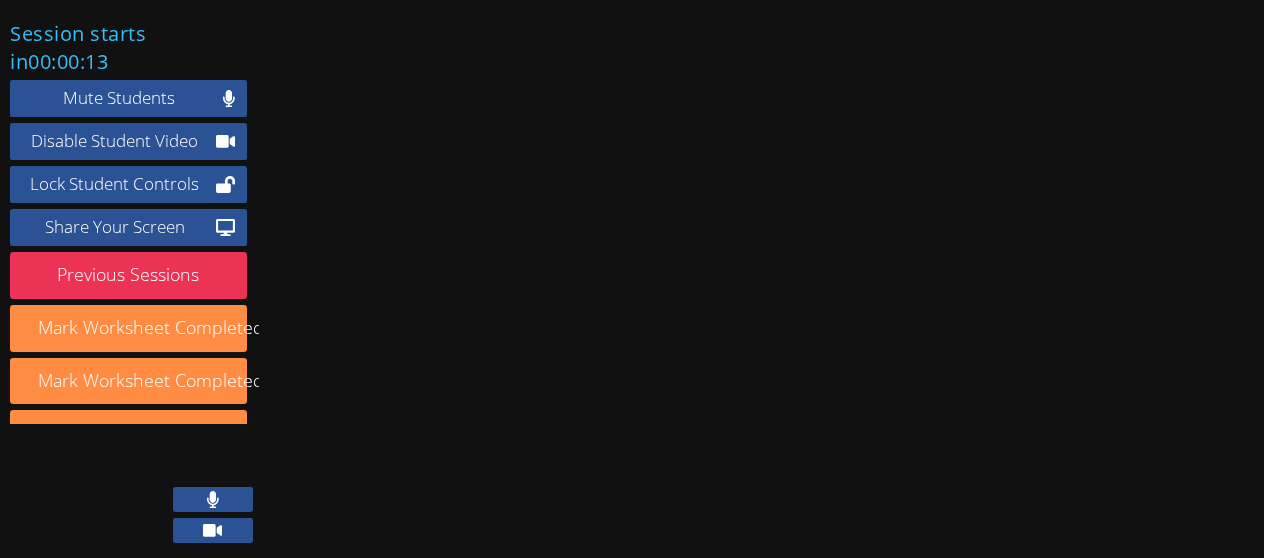 click at bounding box center [213, 499] 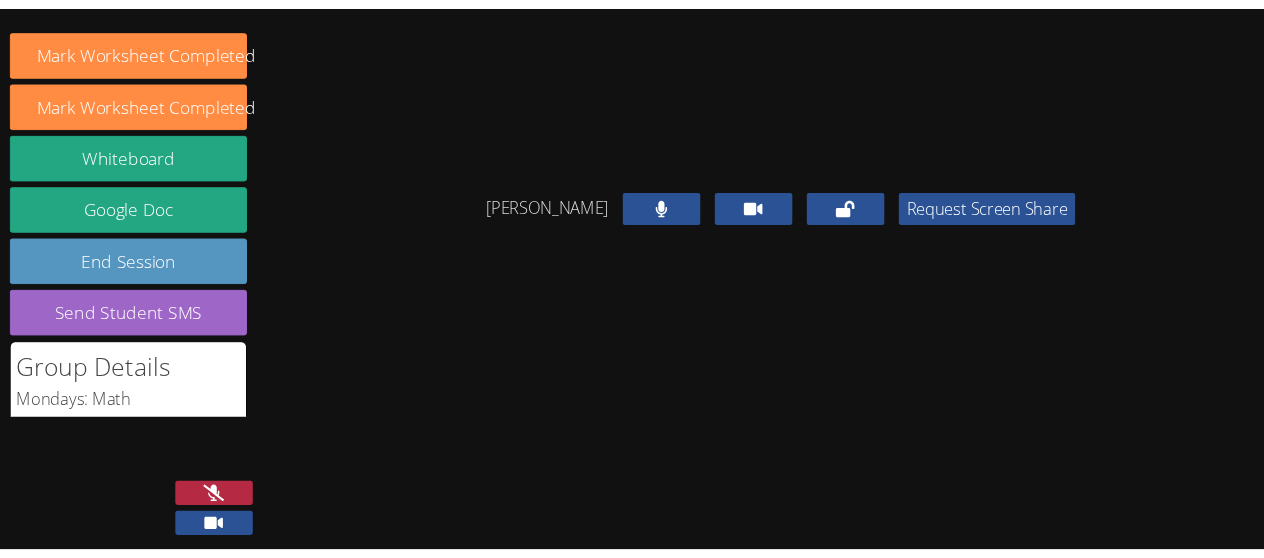 scroll, scrollTop: 658, scrollLeft: 0, axis: vertical 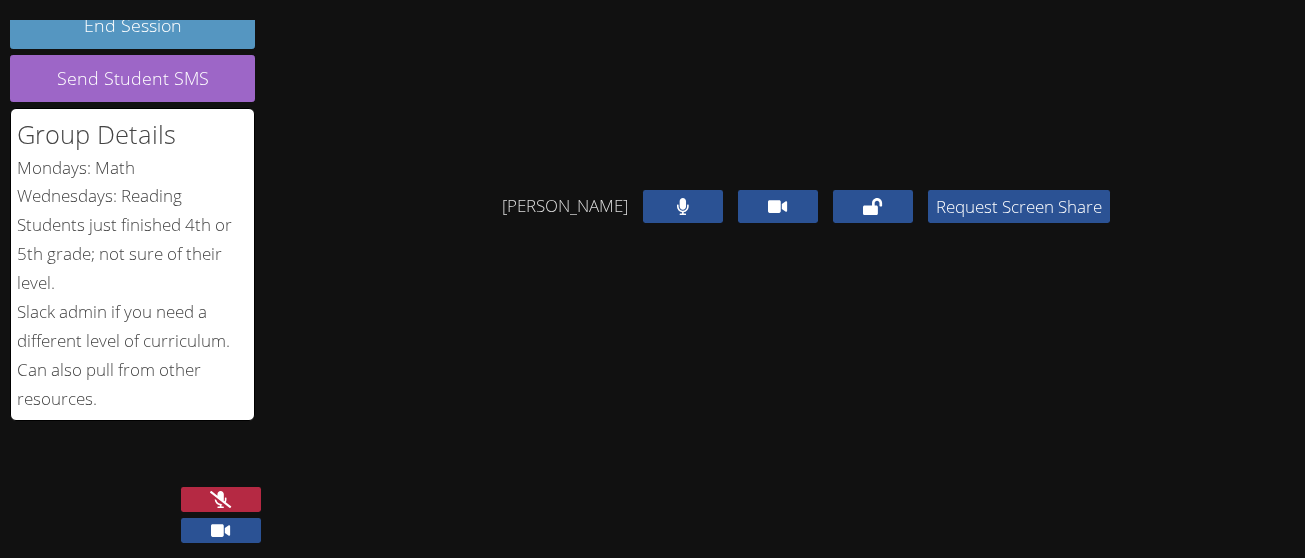 click 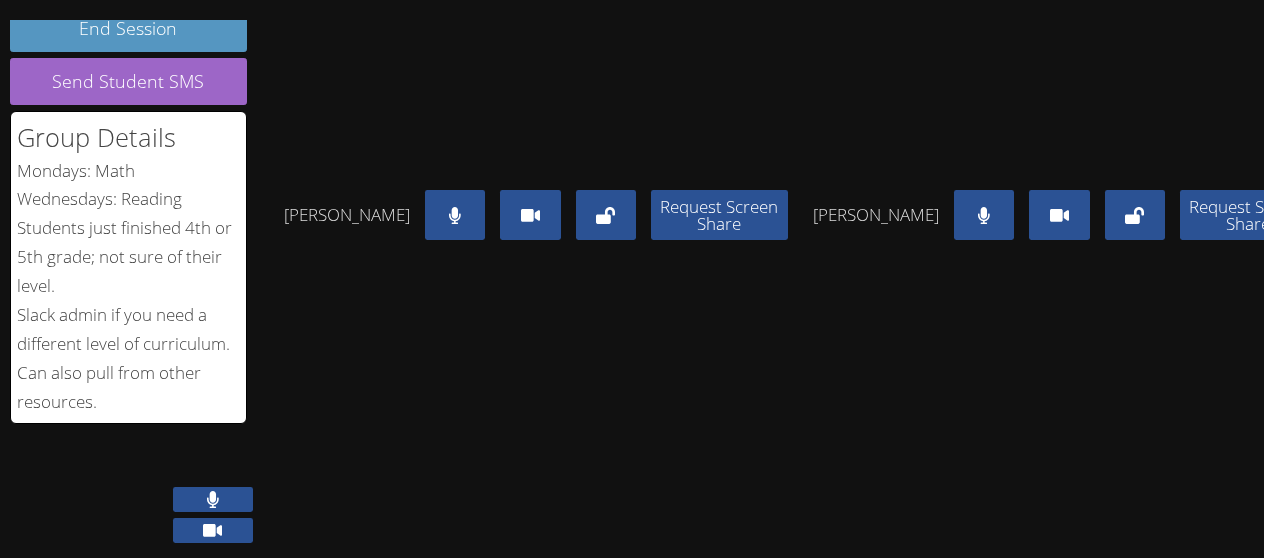 scroll, scrollTop: 654, scrollLeft: 0, axis: vertical 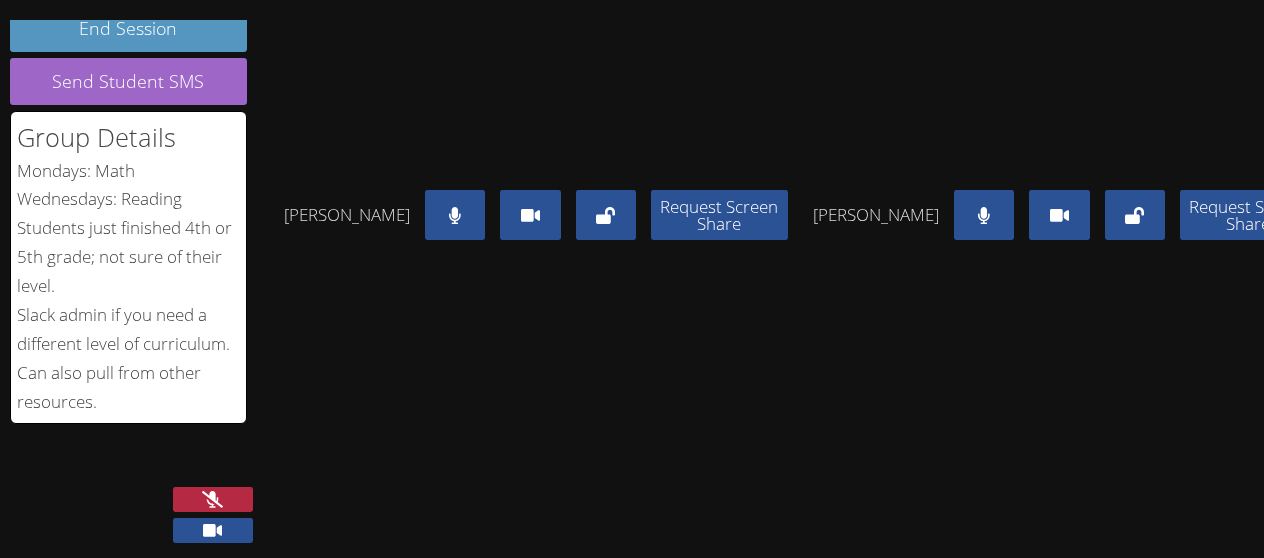 drag, startPoint x: 224, startPoint y: 500, endPoint x: 235, endPoint y: 496, distance: 11.7046995 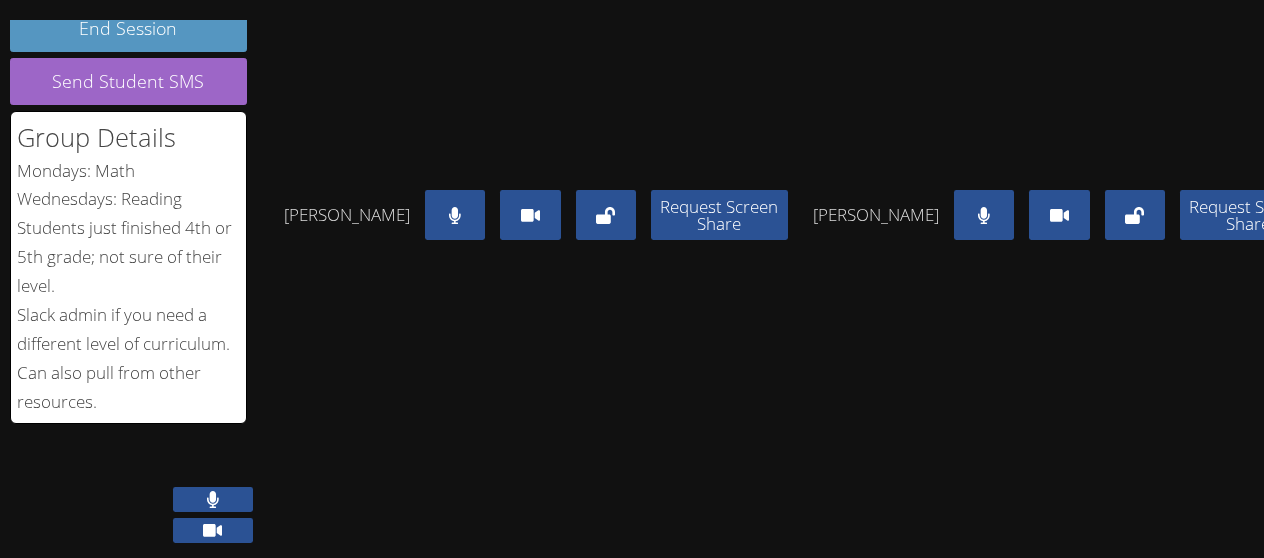 click at bounding box center [213, 499] 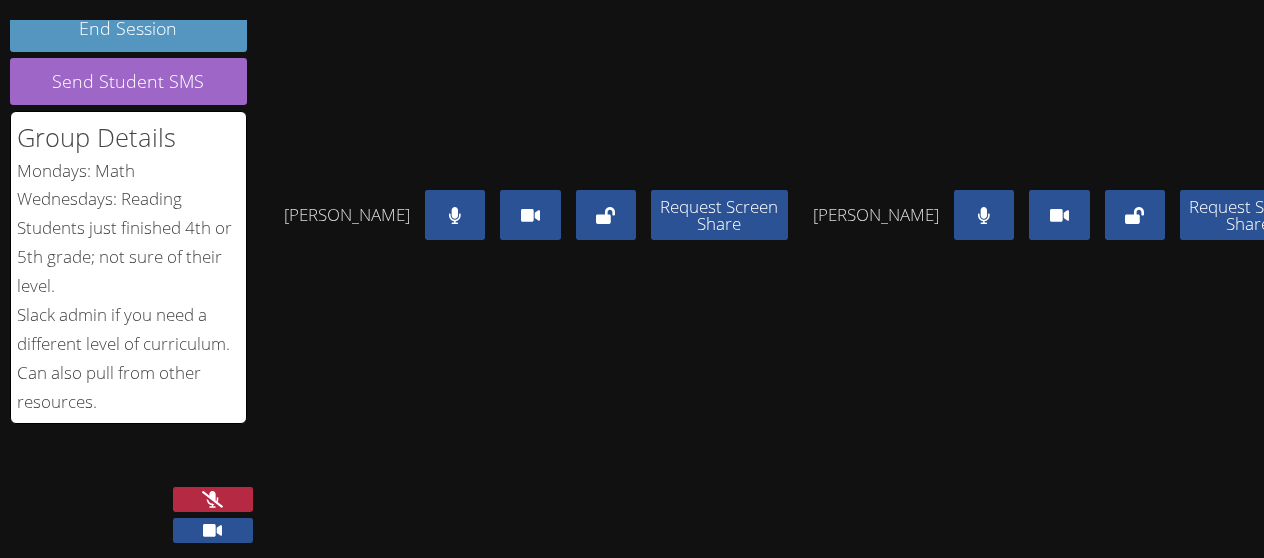 click at bounding box center (213, 499) 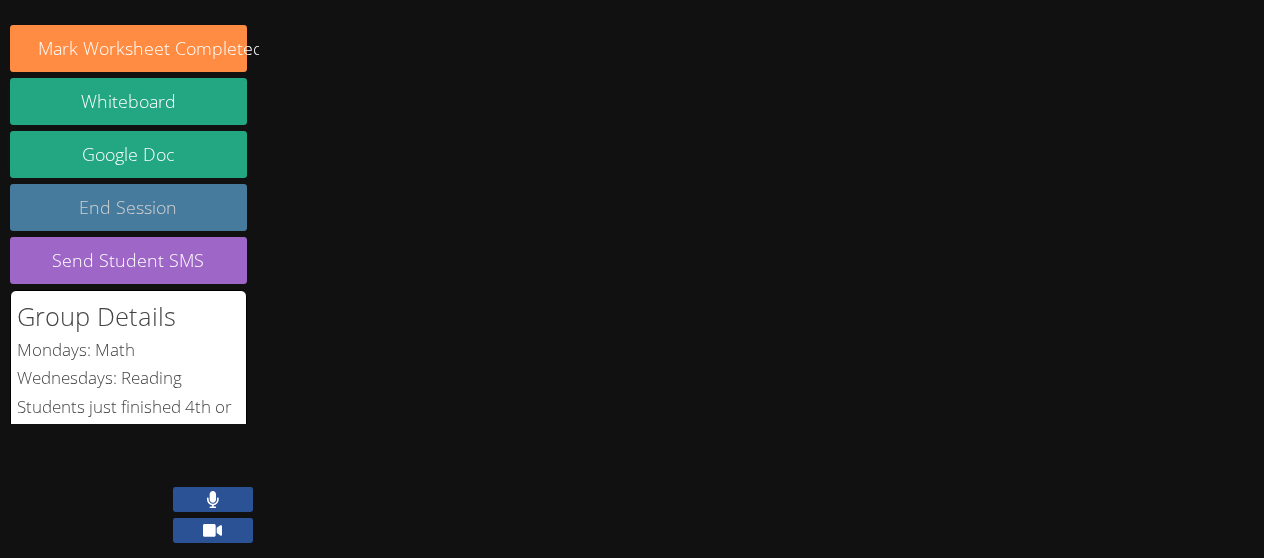 scroll, scrollTop: 424, scrollLeft: 0, axis: vertical 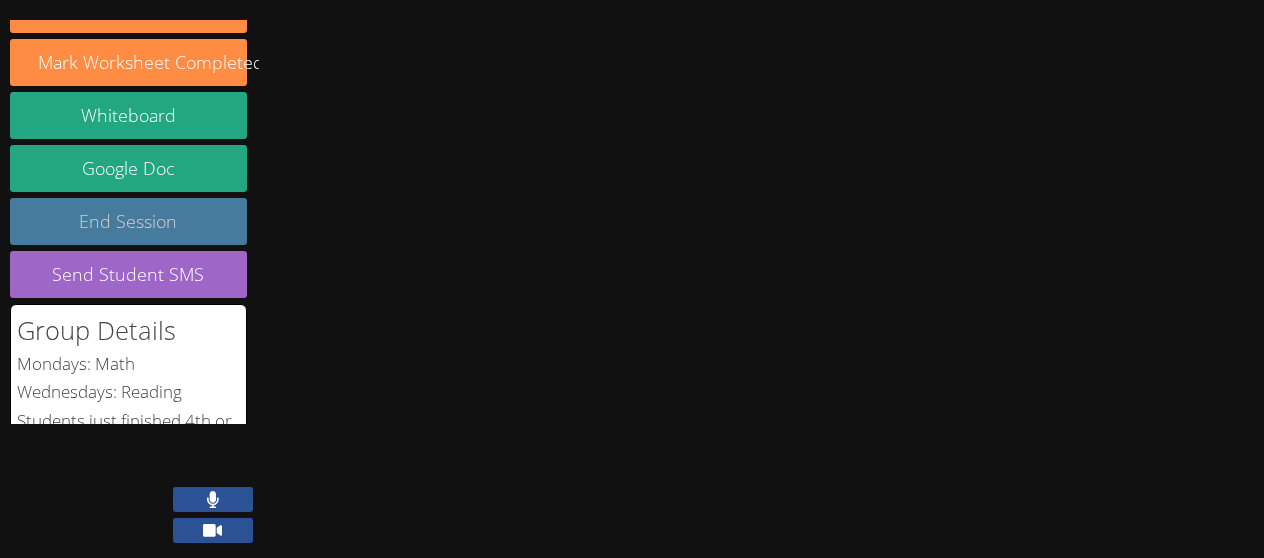 click on "End Session" at bounding box center (128, 221) 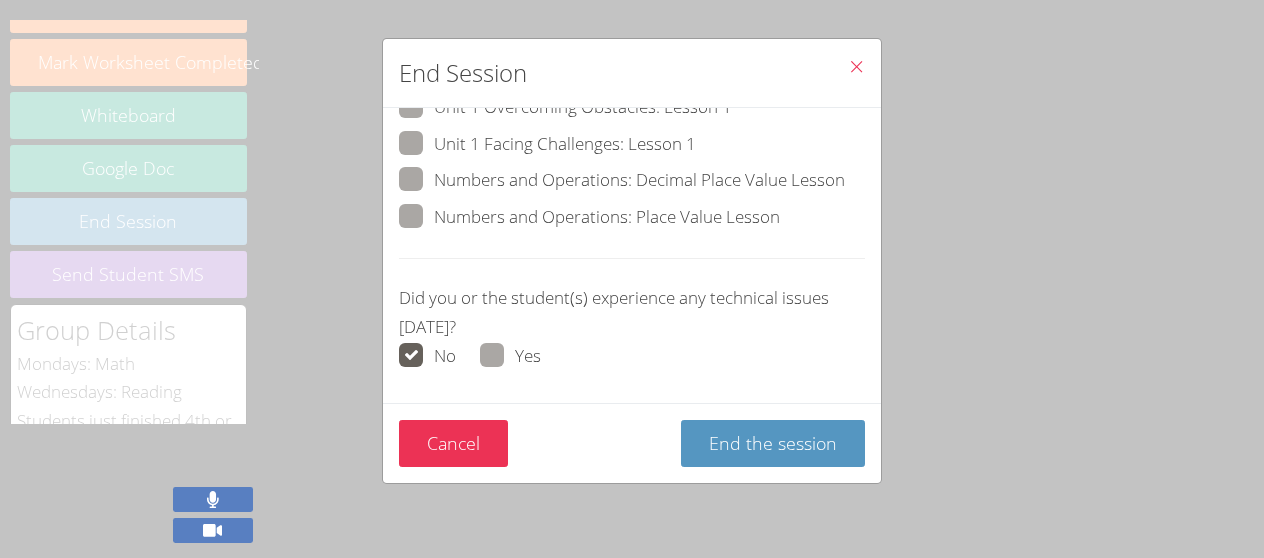 scroll, scrollTop: 201, scrollLeft: 0, axis: vertical 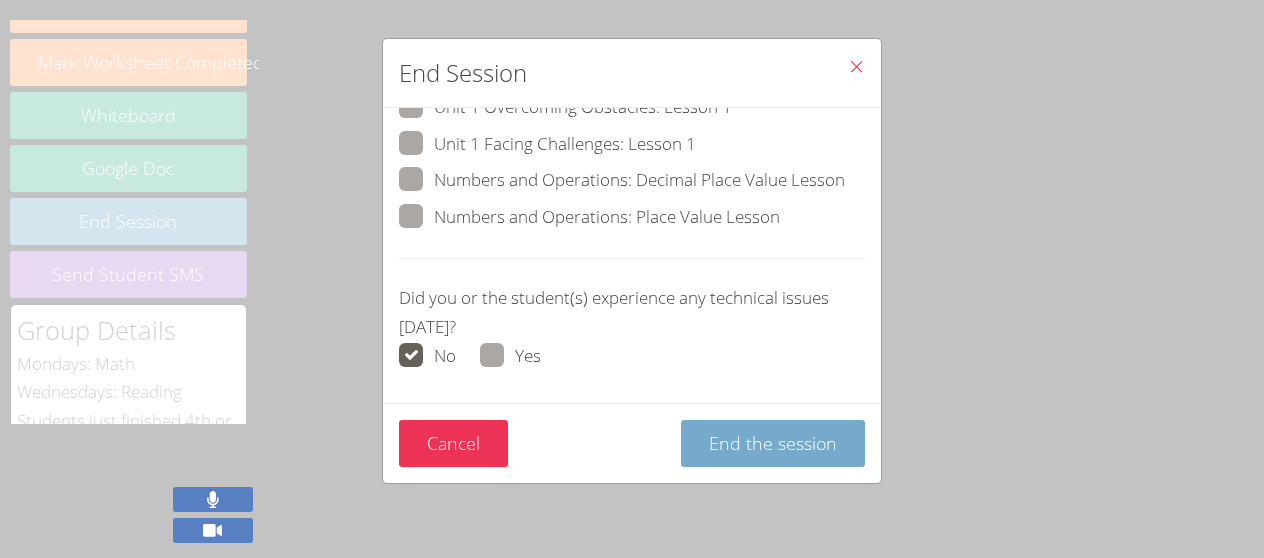 click on "End the session" at bounding box center (773, 443) 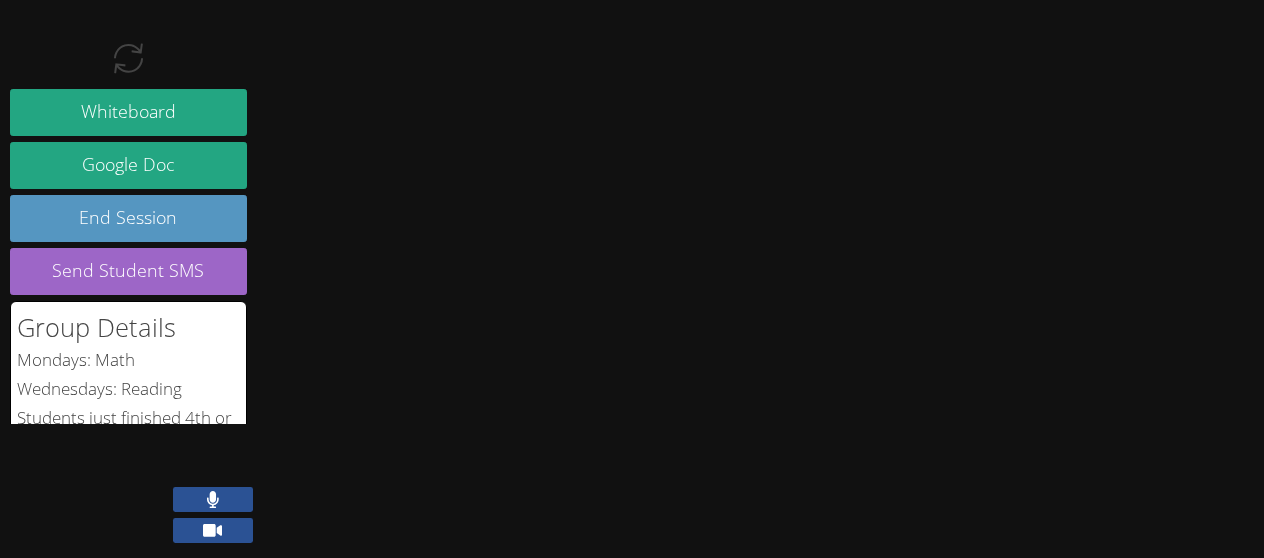 scroll, scrollTop: 424, scrollLeft: 0, axis: vertical 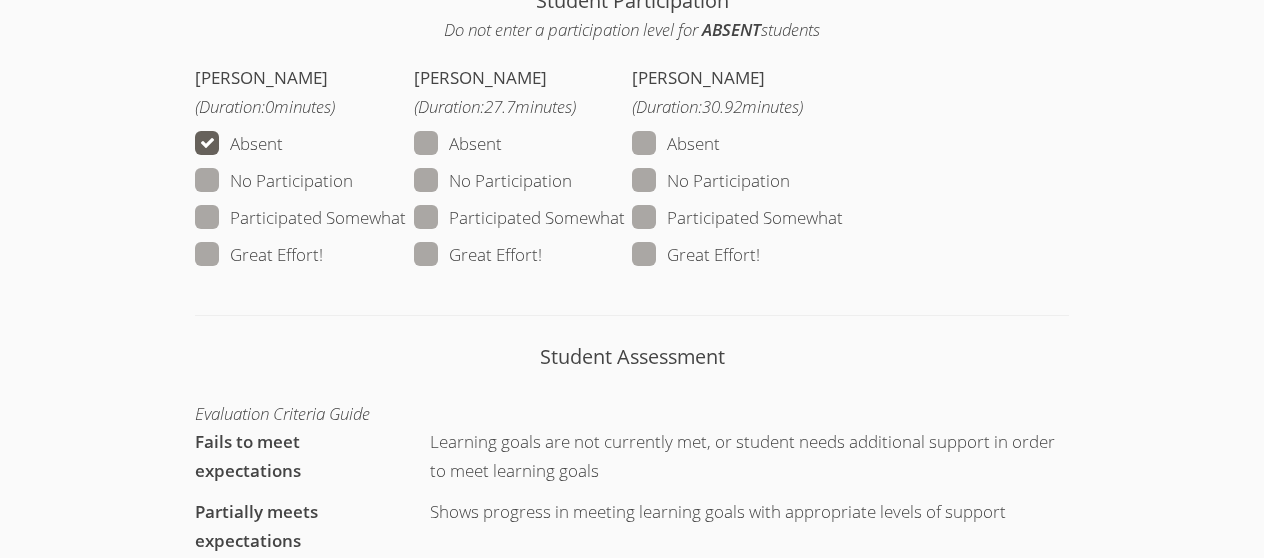 click at bounding box center (625, 217) 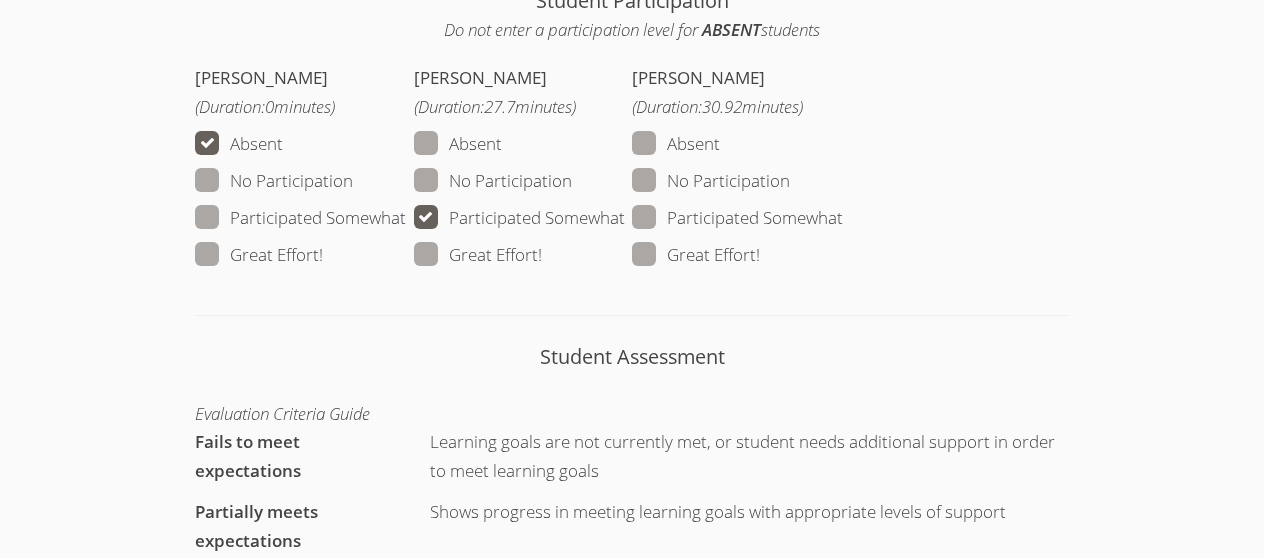 drag, startPoint x: 646, startPoint y: 289, endPoint x: 669, endPoint y: 298, distance: 24.698177 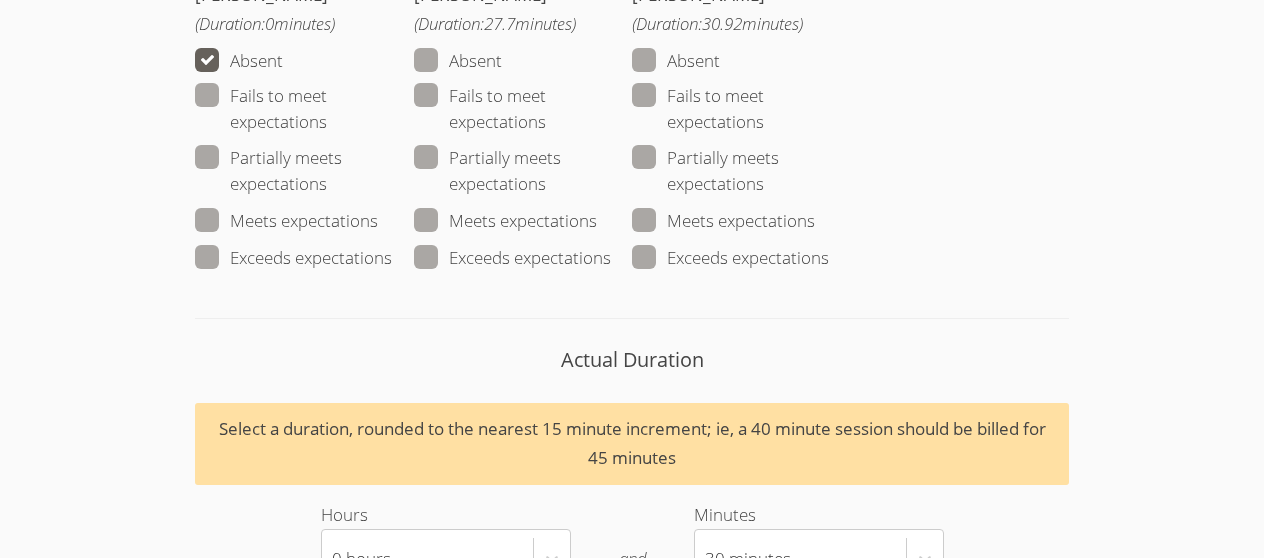 scroll, scrollTop: 2044, scrollLeft: 0, axis: vertical 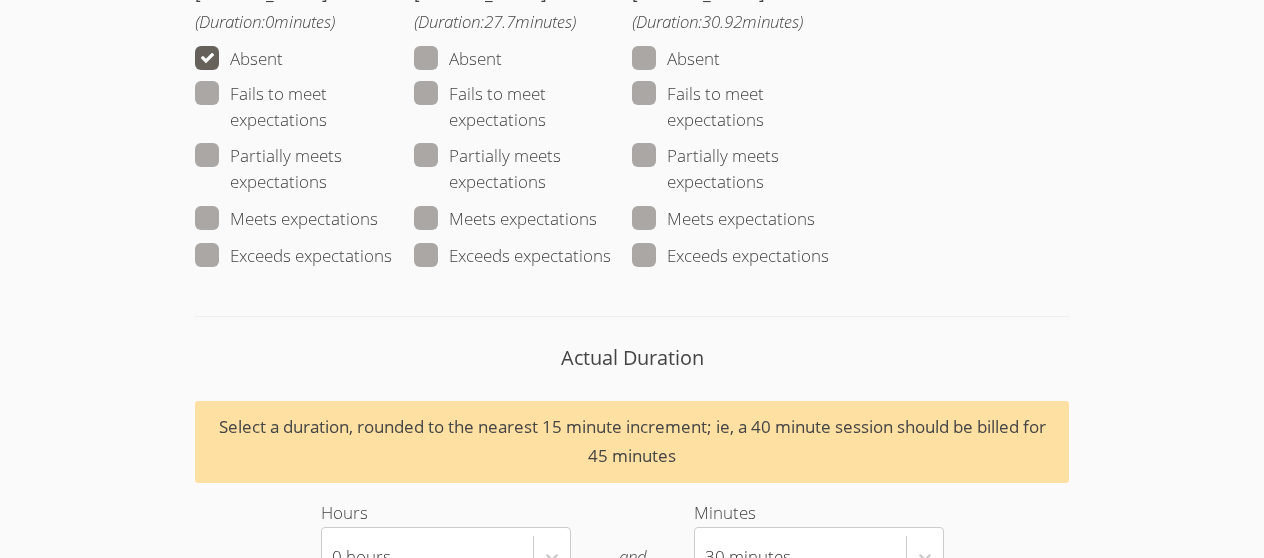 click at bounding box center (597, 218) 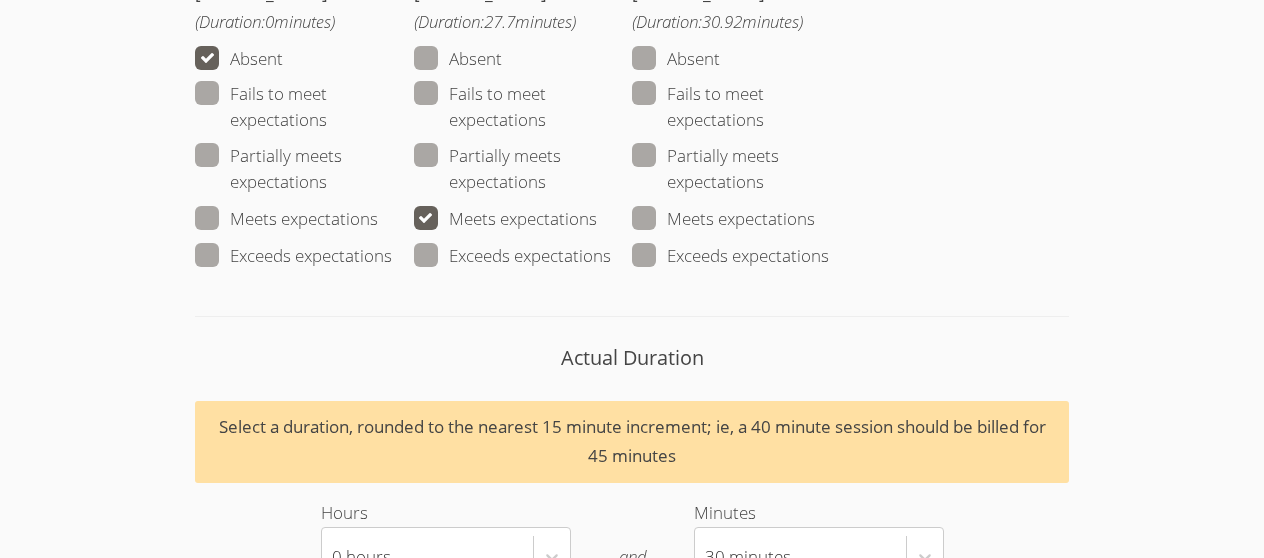 click at bounding box center (815, 218) 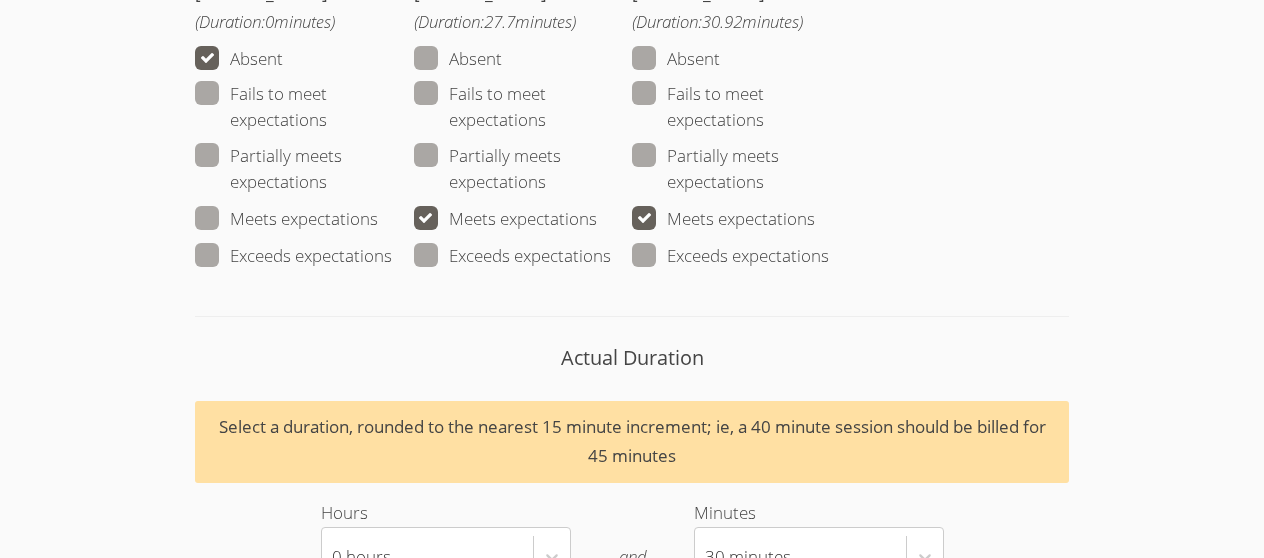 click at bounding box center [546, 181] 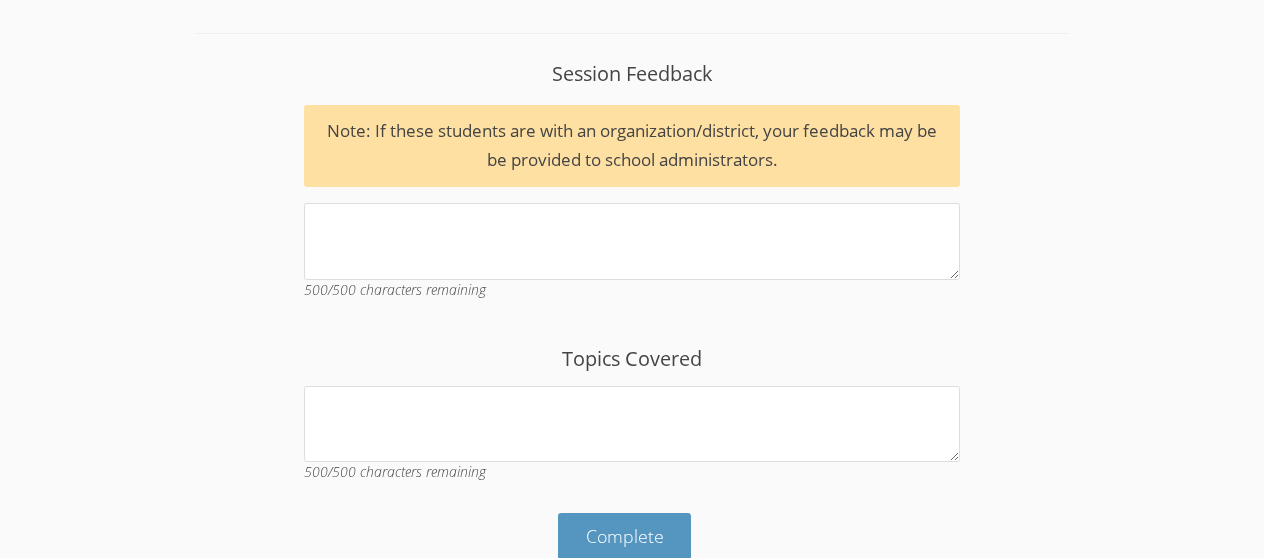 scroll, scrollTop: 2636, scrollLeft: 0, axis: vertical 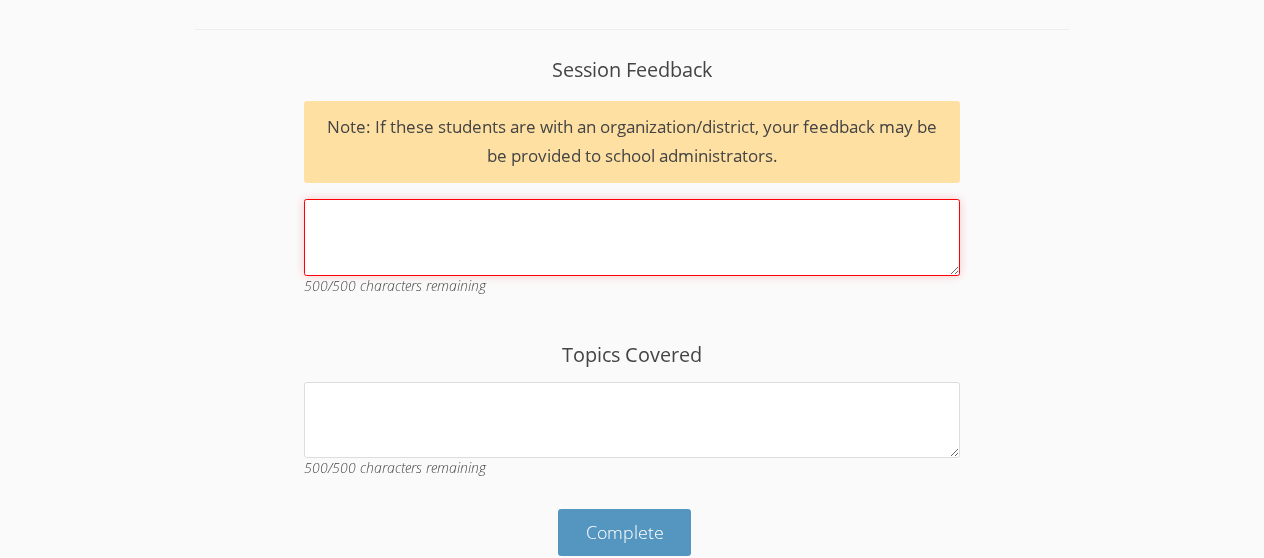 click on "Session Feedback Note: If these students are with an organization/district, your feedback may be be provided to school administrators. 500 /500 characters remaining" at bounding box center (631, 237) 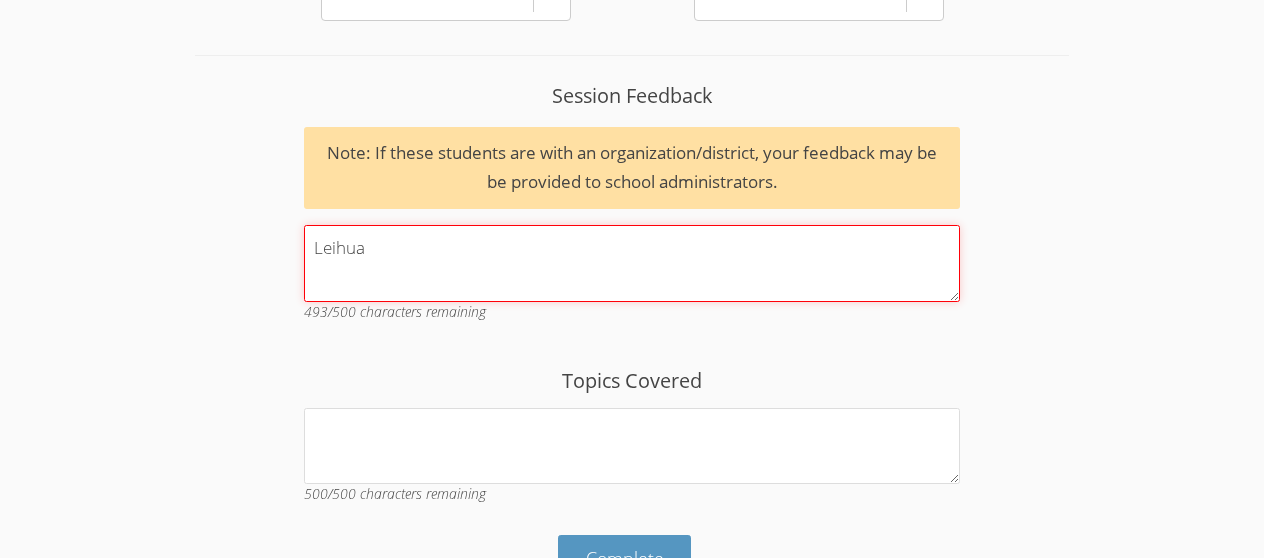 scroll, scrollTop: 2611, scrollLeft: 0, axis: vertical 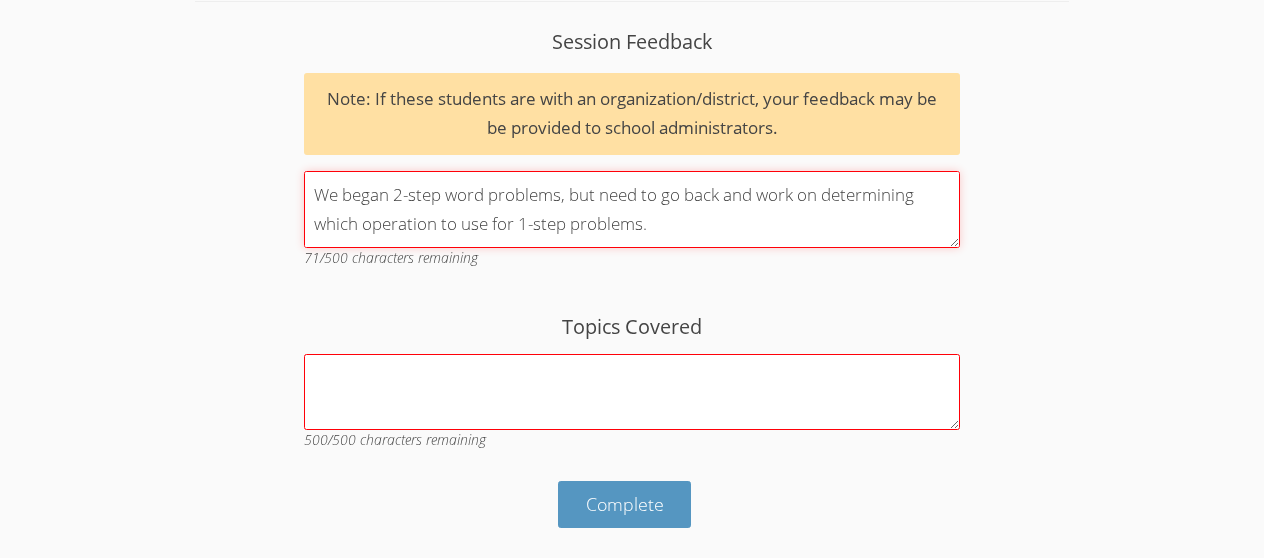 type on "[PERSON_NAME] has not participated verbally when Honey is present.  She wrote answers to regrouping in addition....writing answers left to right/no indication of "carrying."  (fairly sure she was doing these on a calculator(
[PERSON_NAME] did well on this.
Both needed some support to round 4 digit nos. to the nearest 100.
We began 2-step word problems, but need to go back and work on determining which operation to use for 1-step problems." 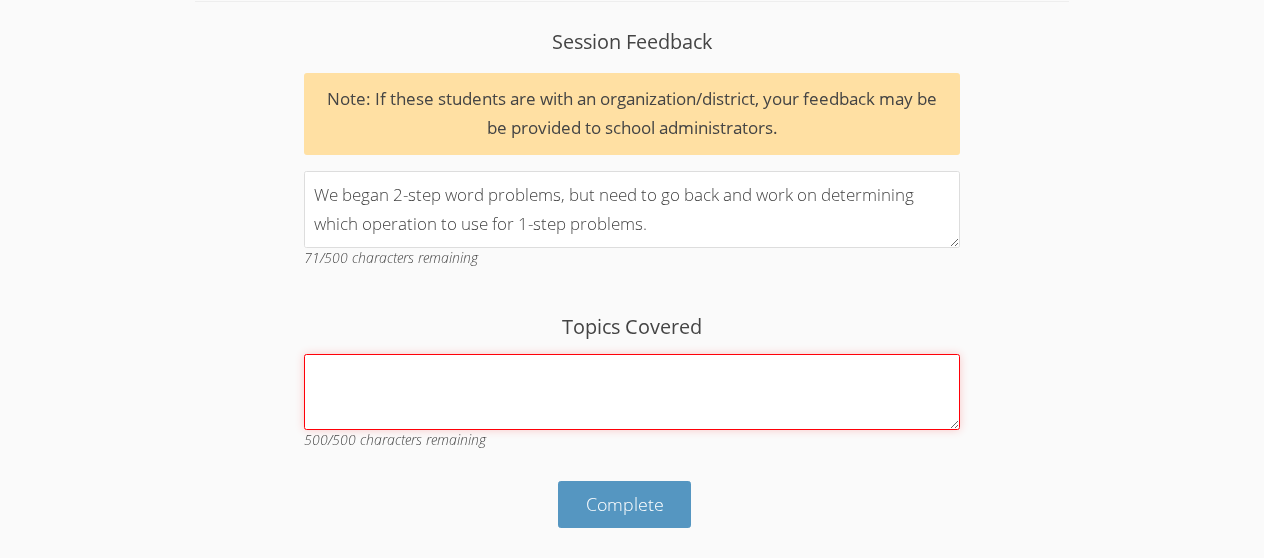 click on "Topics Covered" at bounding box center (631, 392) 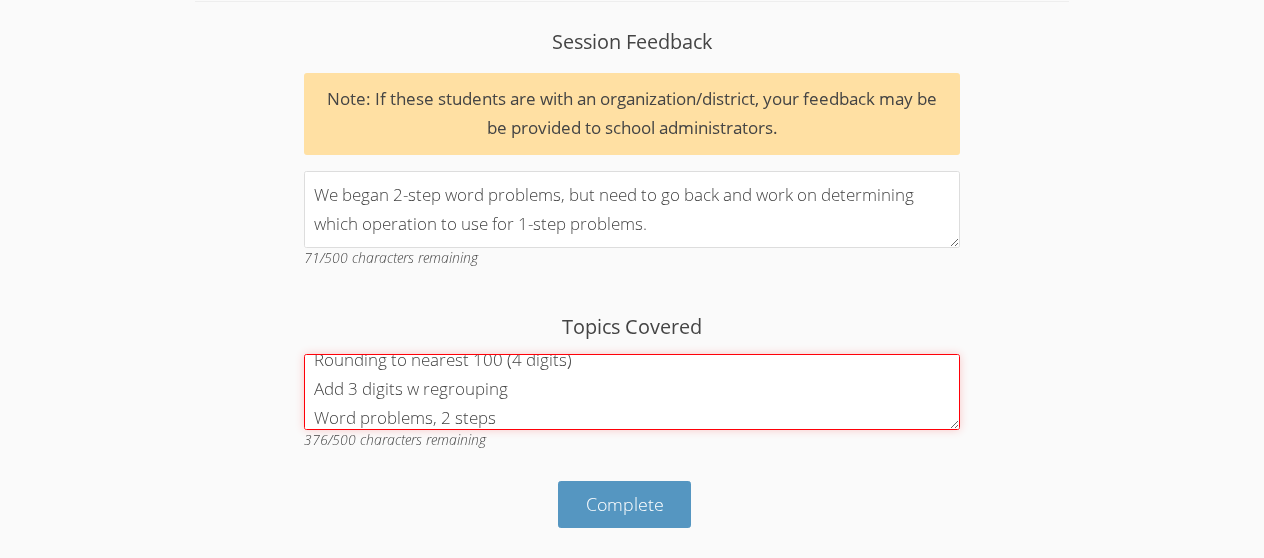 scroll, scrollTop: 86, scrollLeft: 0, axis: vertical 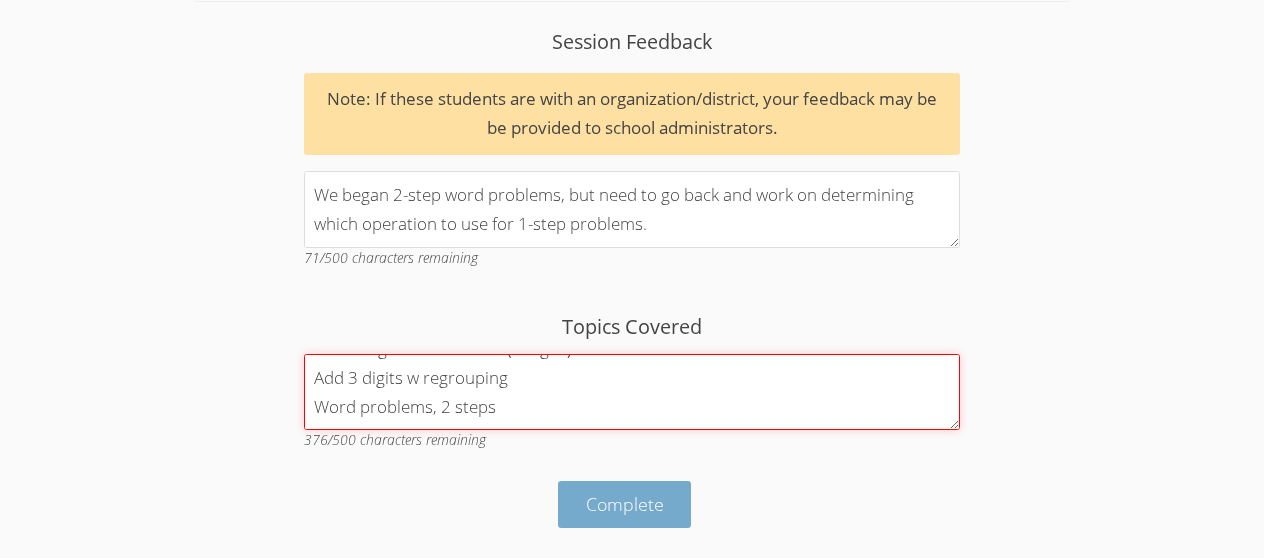 type on "Add. fact fluency
Comparing greater nos.
Rounding to nearest 100 (4 digits)
Add 3 digits w regrouping
Word problems, 2 steps" 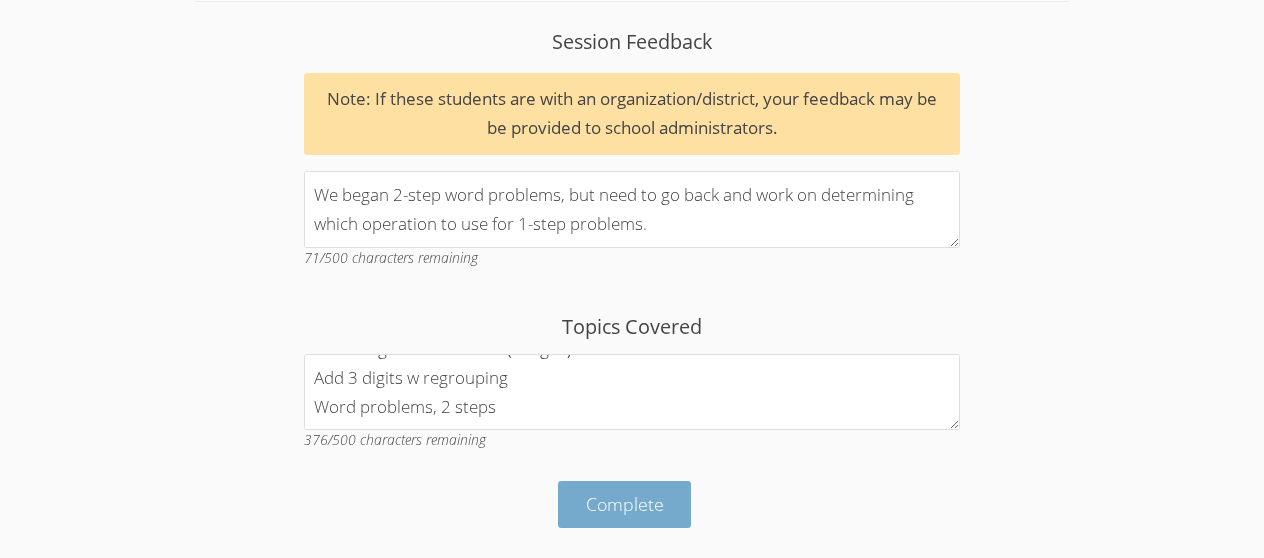 click on "Complete" at bounding box center (625, 504) 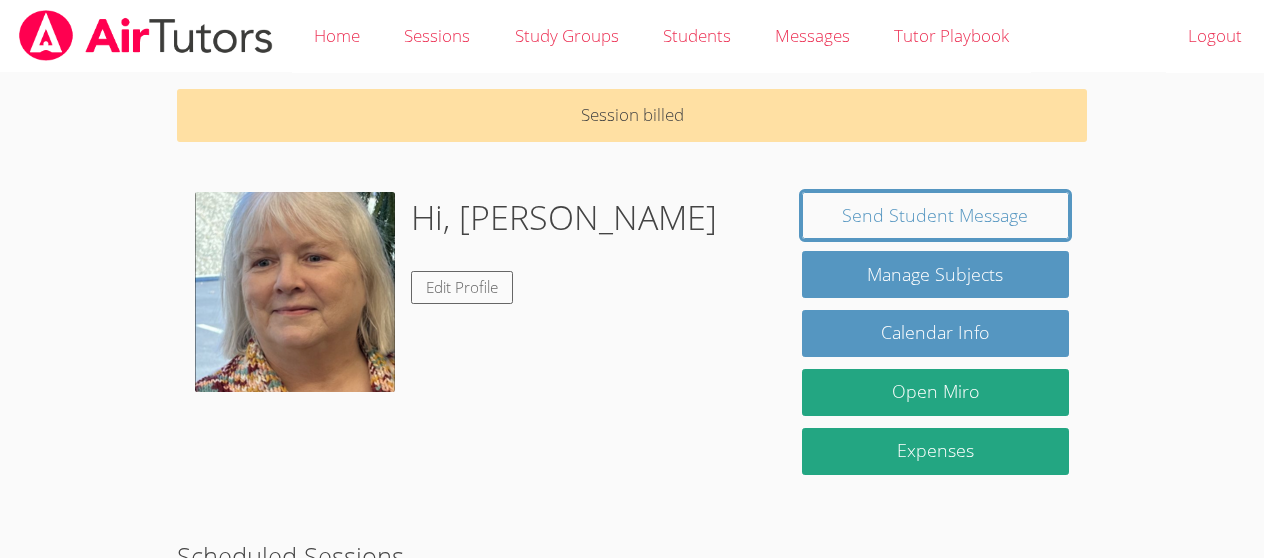 scroll, scrollTop: 0, scrollLeft: 0, axis: both 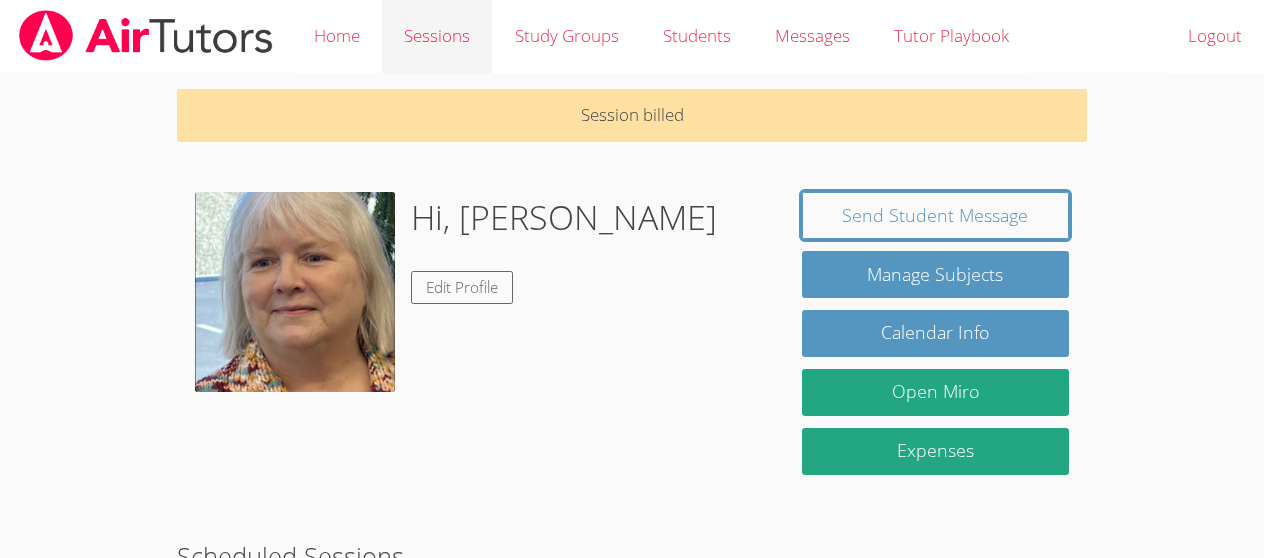 click on "Sessions" at bounding box center [437, 36] 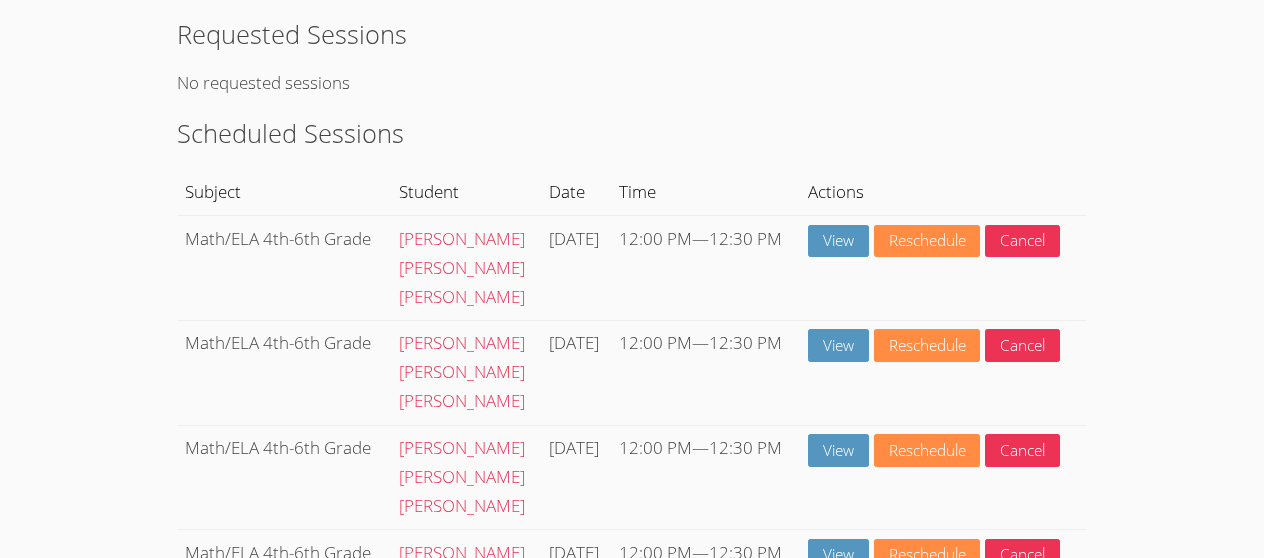 scroll, scrollTop: 105, scrollLeft: 0, axis: vertical 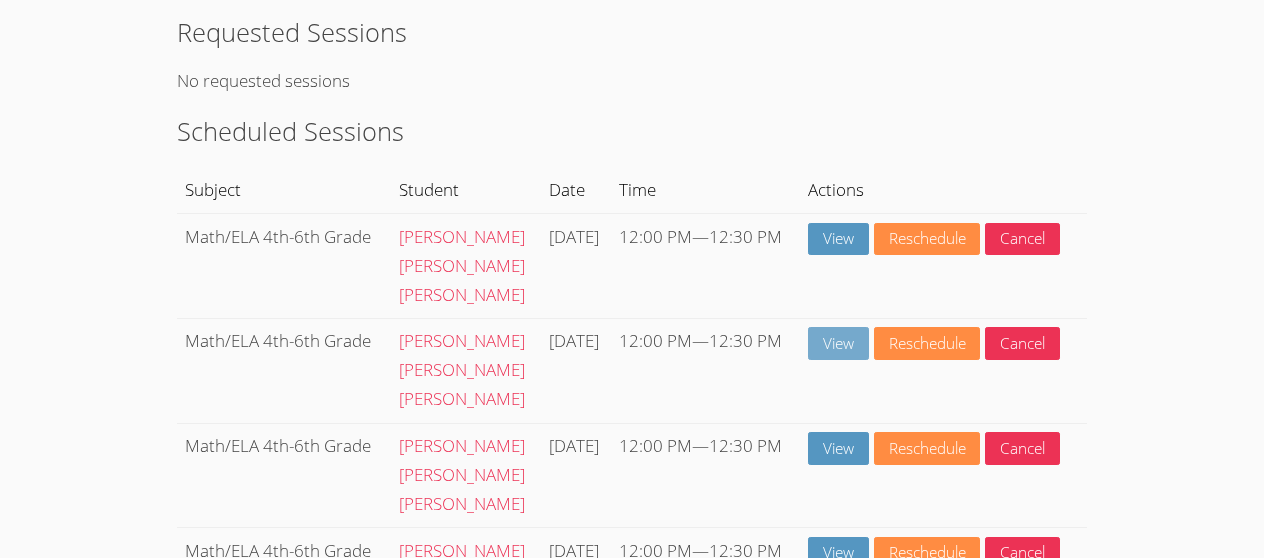 click on "View" at bounding box center [838, 343] 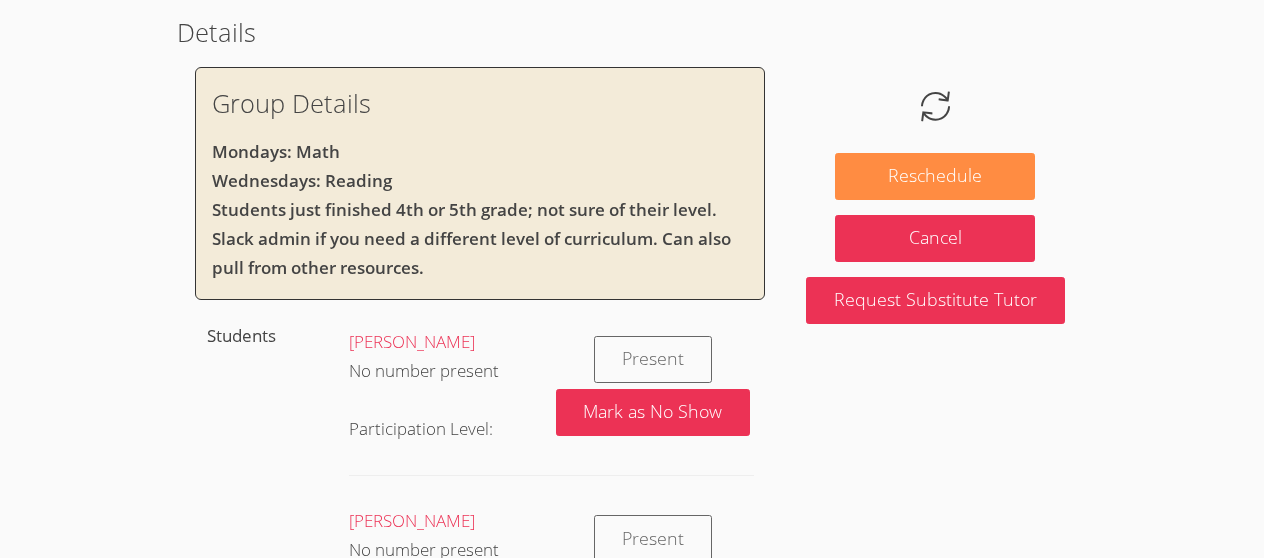 scroll, scrollTop: 0, scrollLeft: 0, axis: both 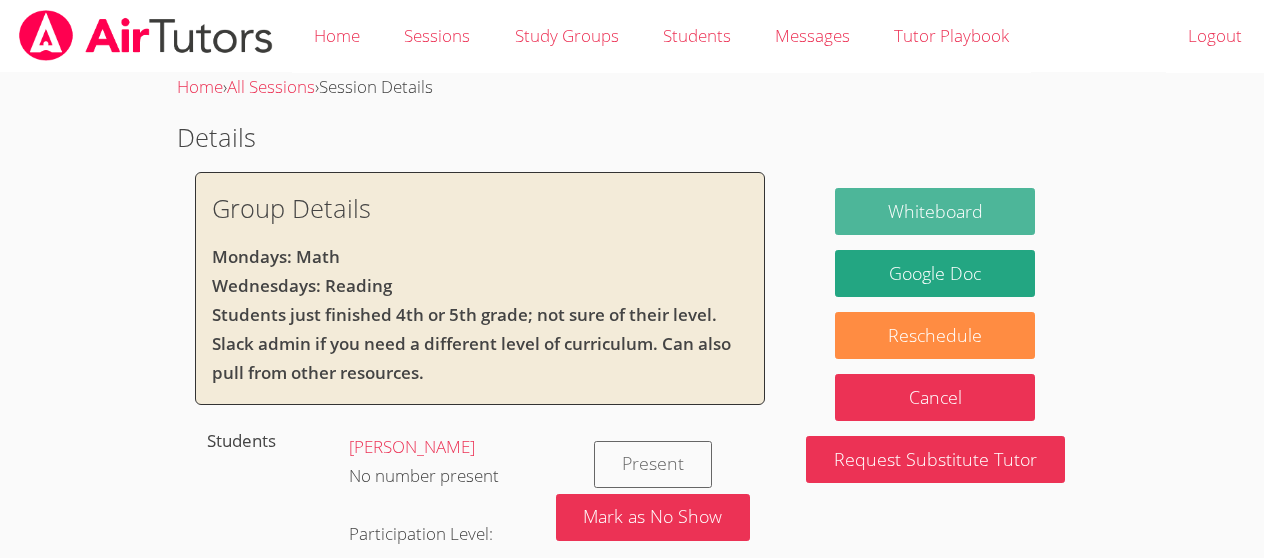 click on "Whiteboard" at bounding box center (935, 211) 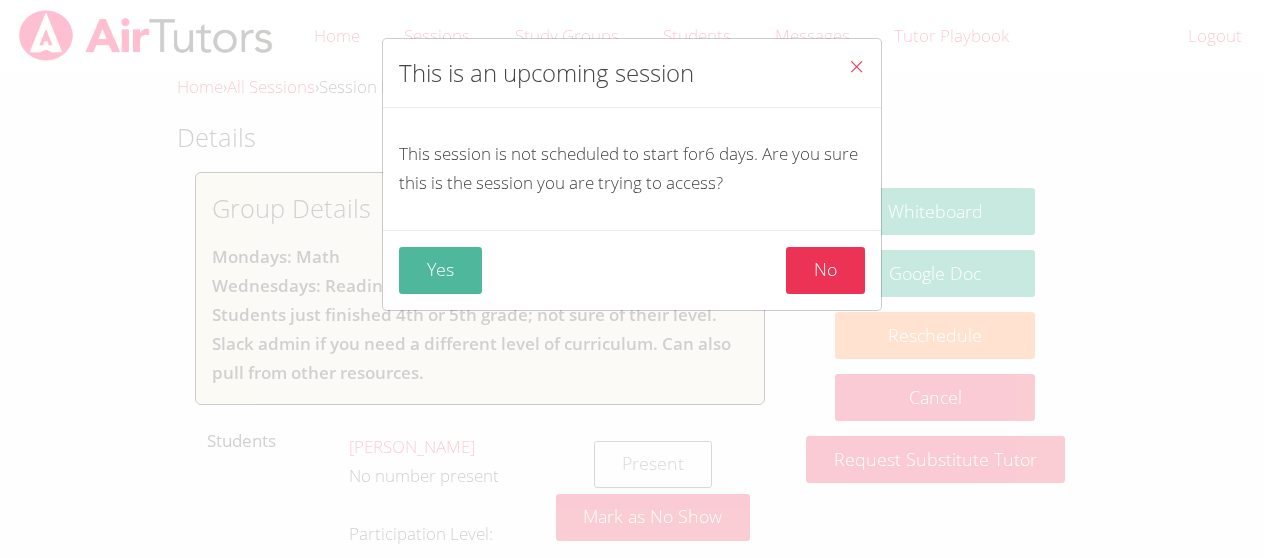 click on "Yes" at bounding box center [440, 270] 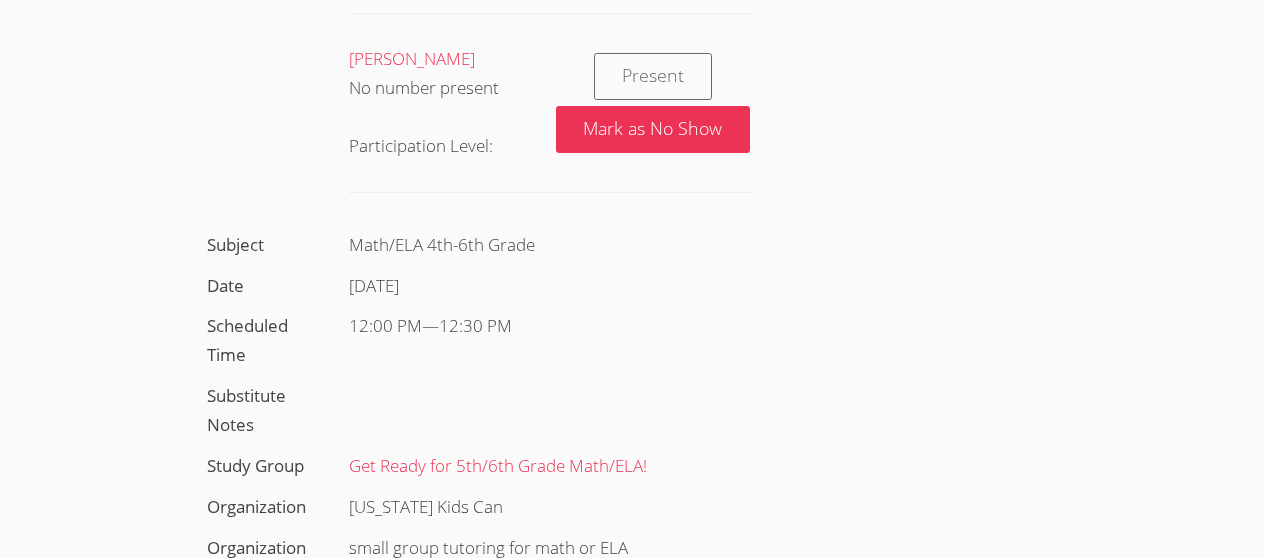 scroll, scrollTop: 749, scrollLeft: 0, axis: vertical 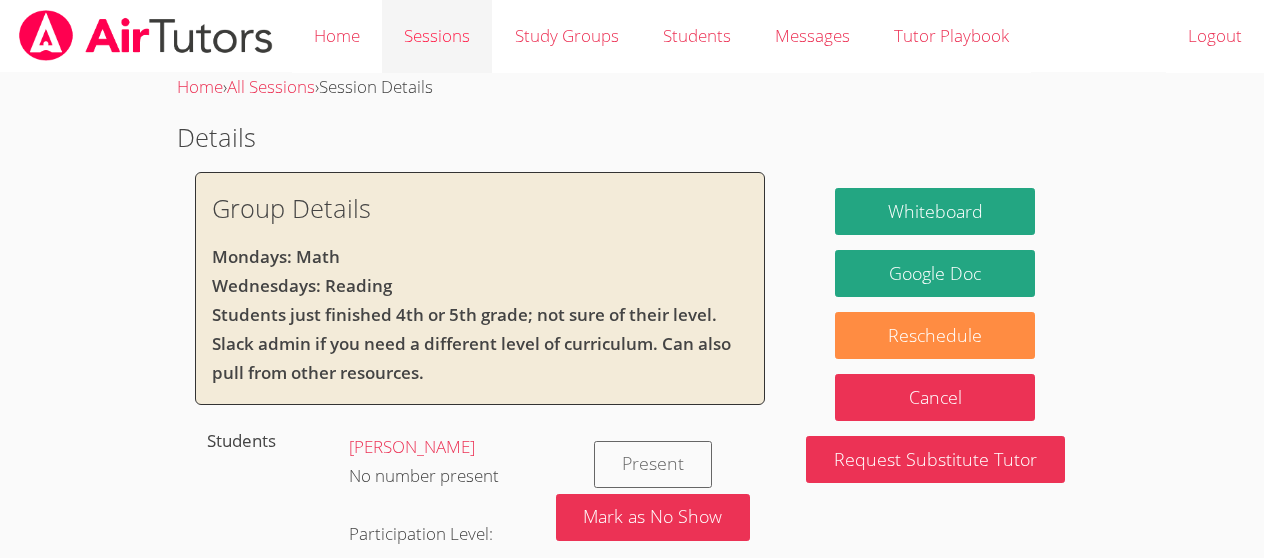 click on "Sessions" at bounding box center [437, 36] 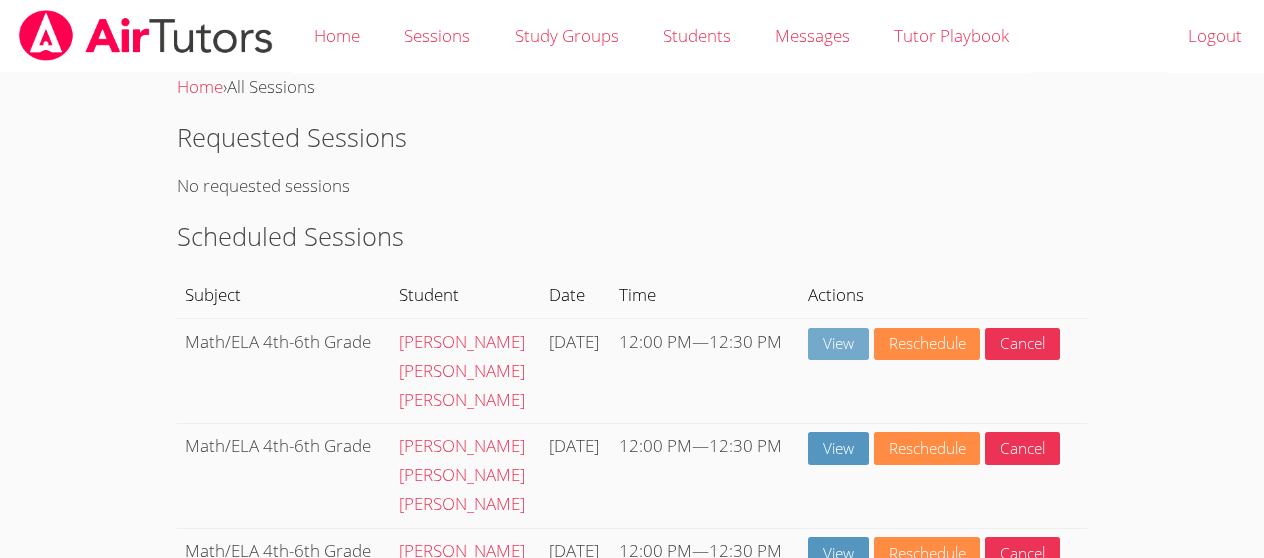 click on "View" at bounding box center [838, 344] 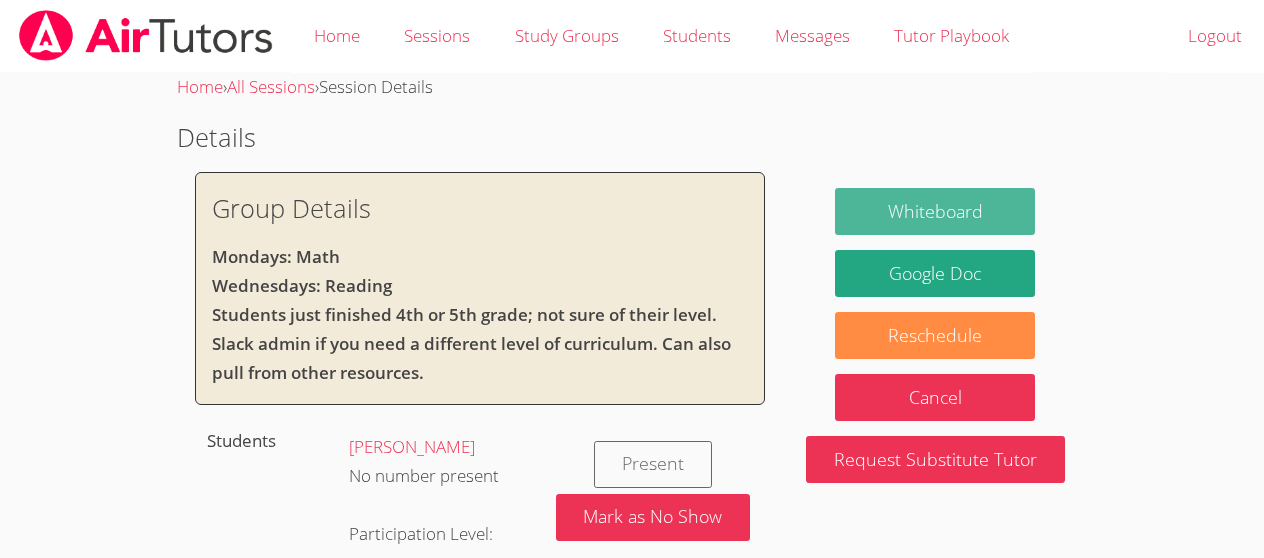 click on "Whiteboard" at bounding box center [935, 211] 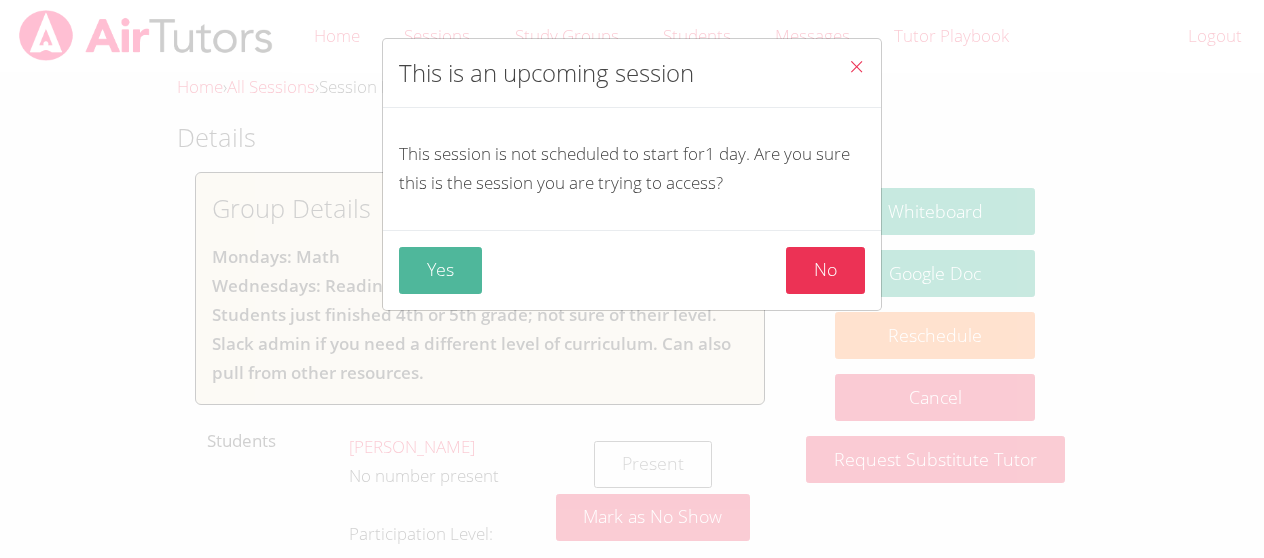 click on "Yes" at bounding box center [440, 270] 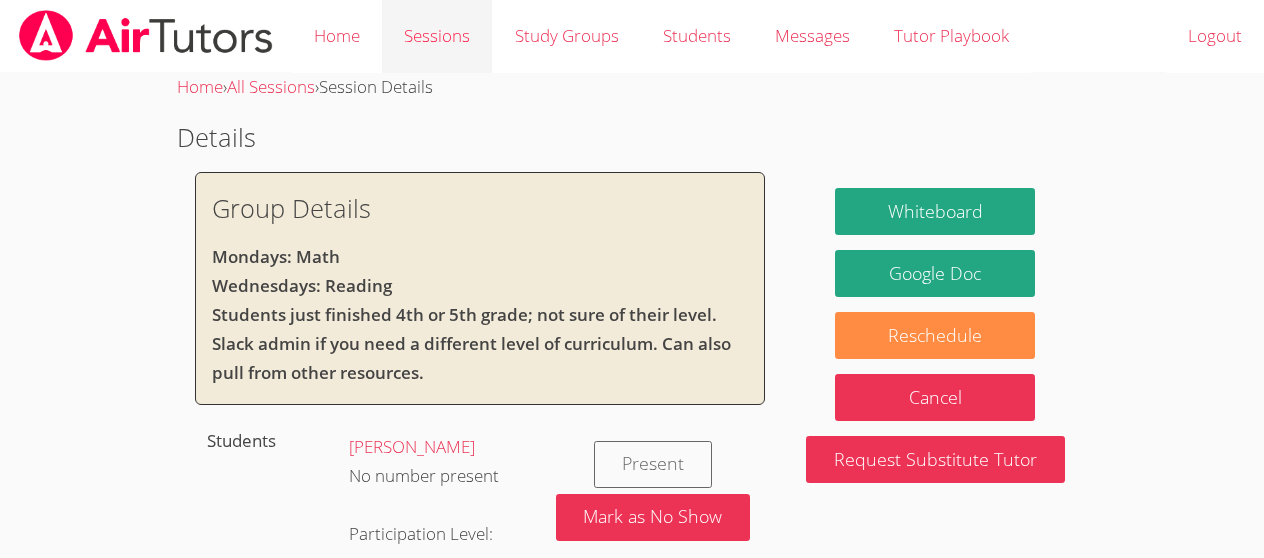 click on "Sessions" at bounding box center [437, 36] 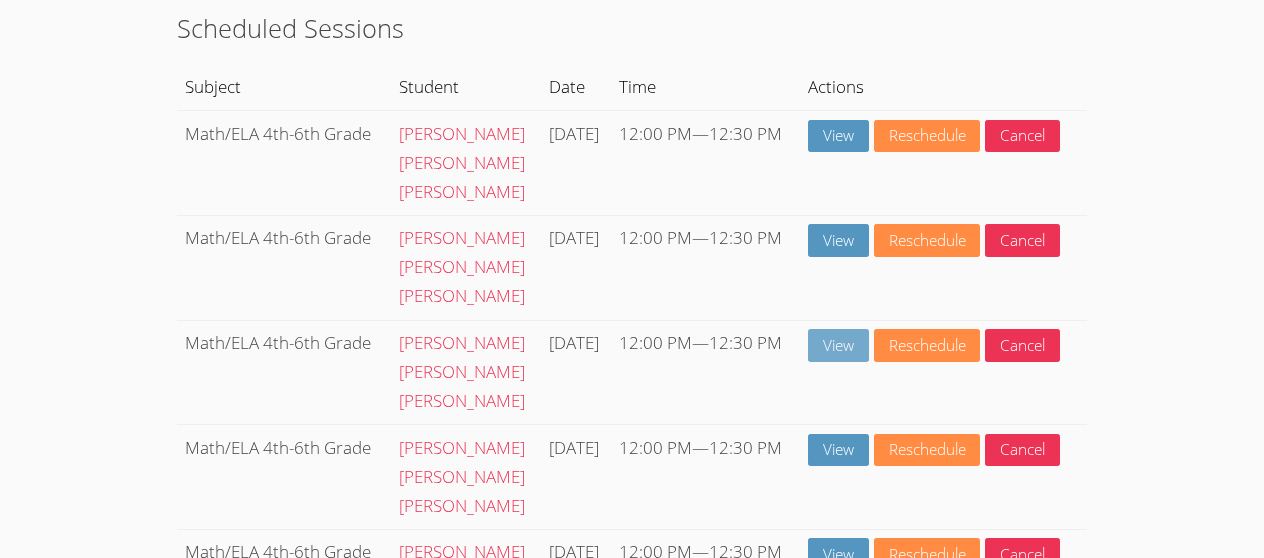 scroll, scrollTop: 185, scrollLeft: 0, axis: vertical 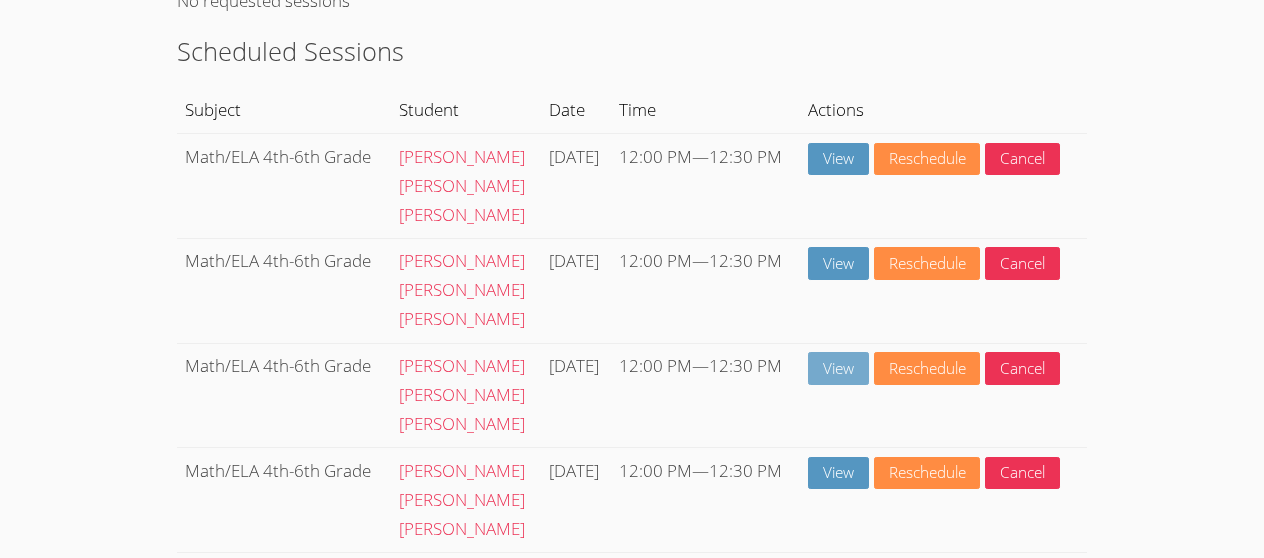 click on "View" at bounding box center (838, 368) 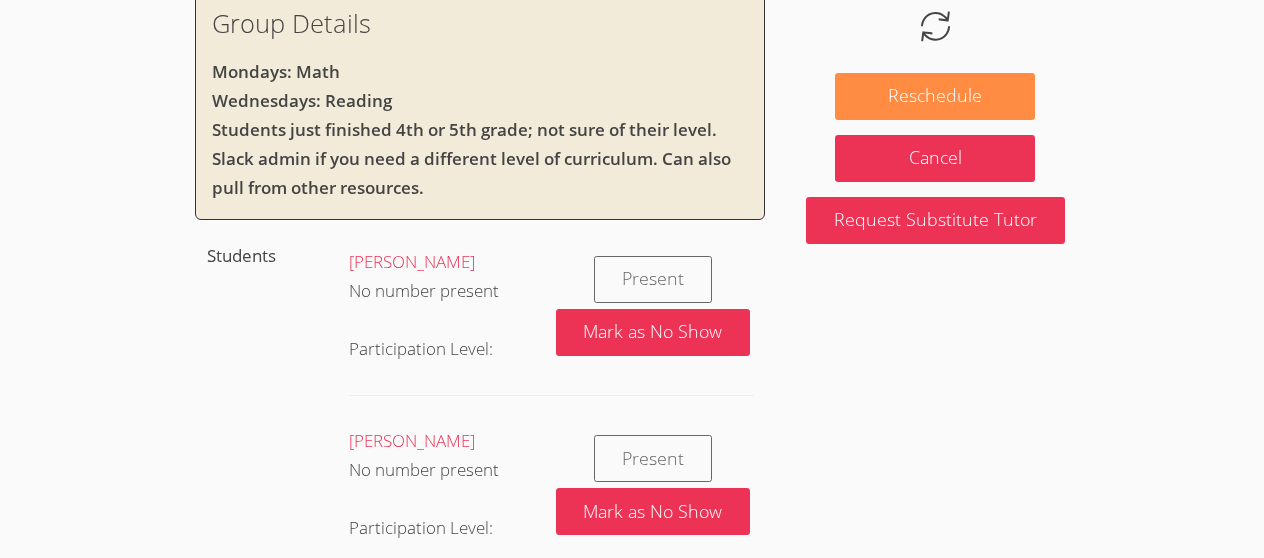 scroll, scrollTop: 0, scrollLeft: 0, axis: both 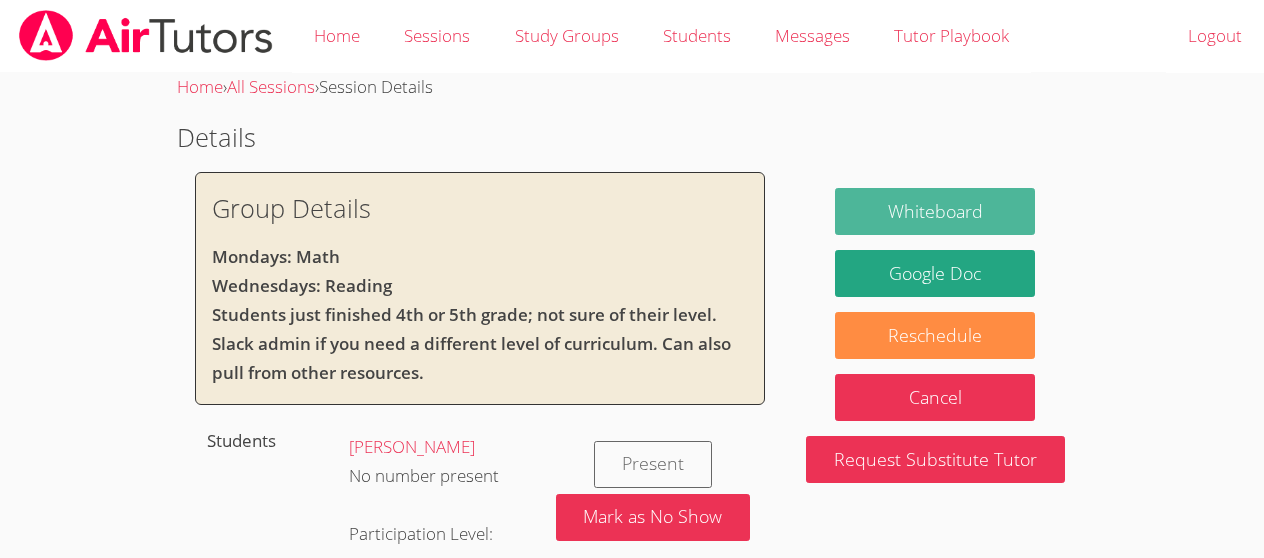 click on "Whiteboard" at bounding box center [935, 211] 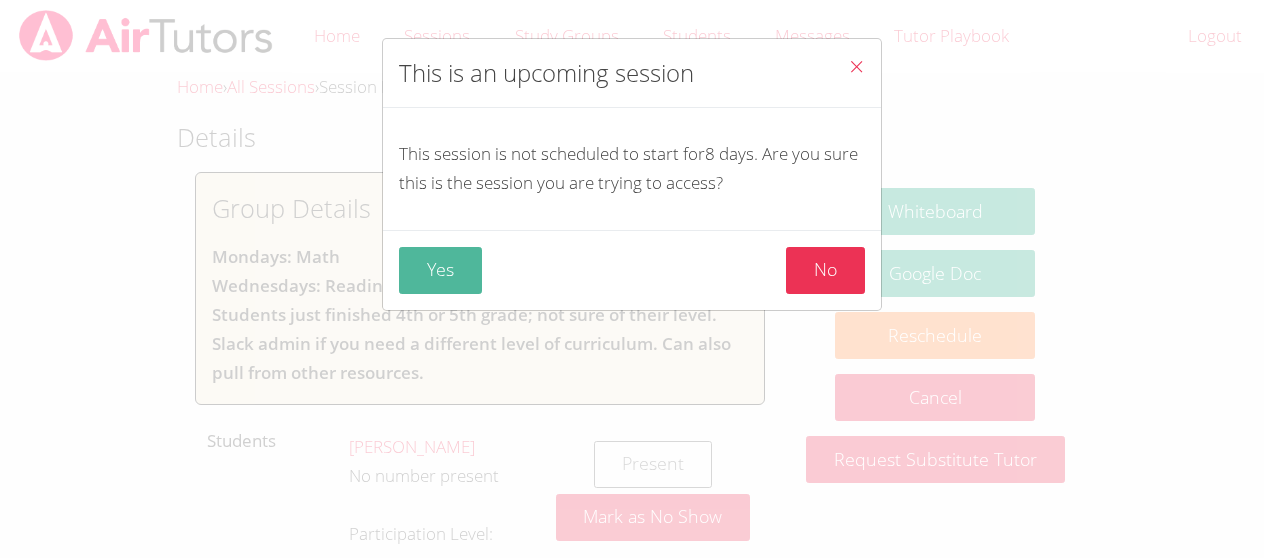 click on "Yes" at bounding box center (440, 270) 